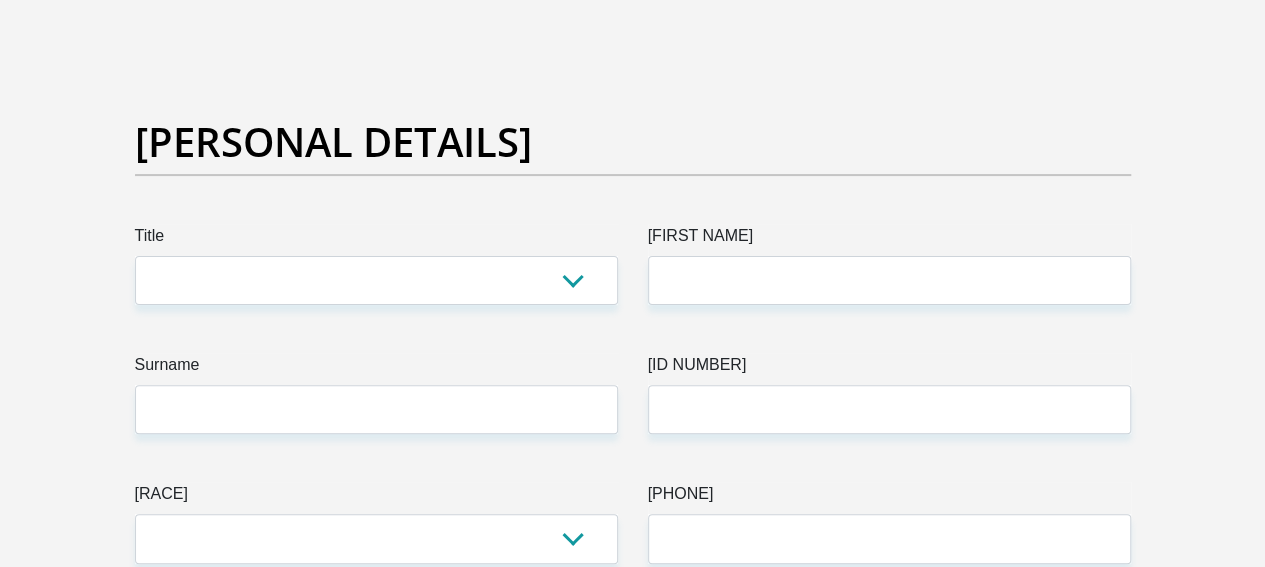 scroll, scrollTop: 300, scrollLeft: 0, axis: vertical 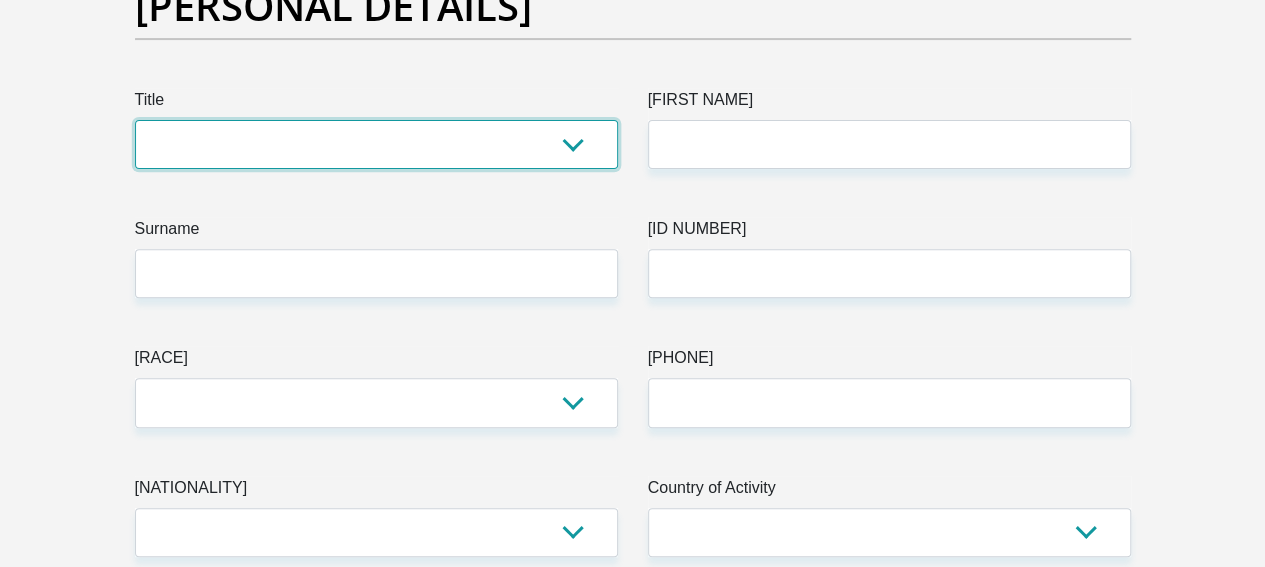 click on "Mr
Ms
Mrs
Dr
Other" at bounding box center [376, 144] 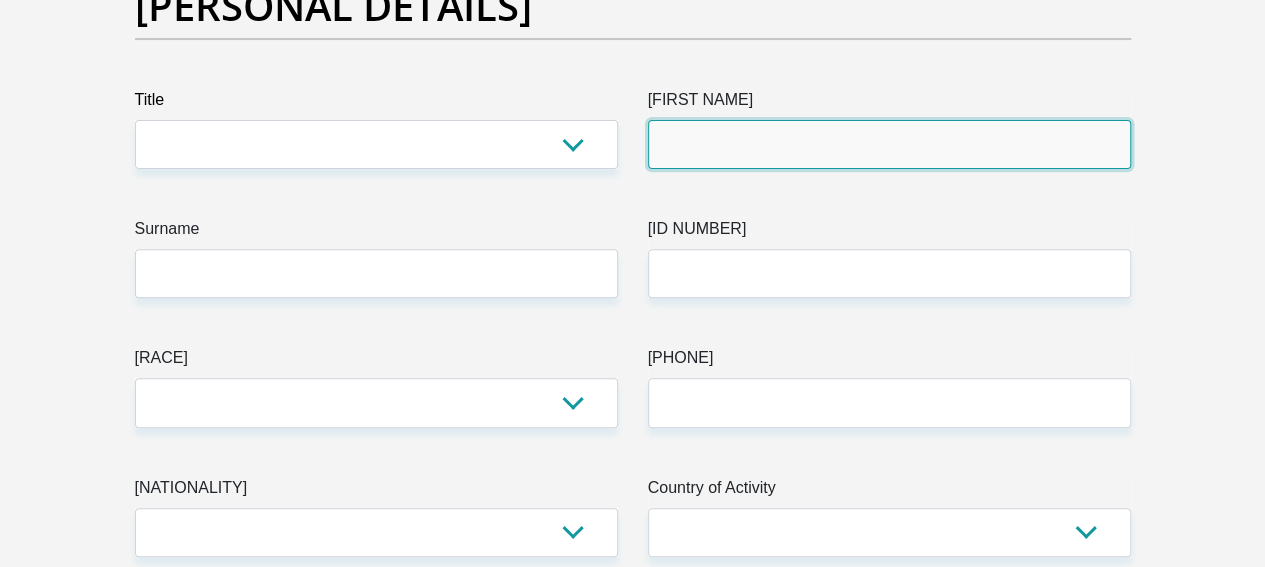 click on "[FIRST NAME]" at bounding box center [889, 144] 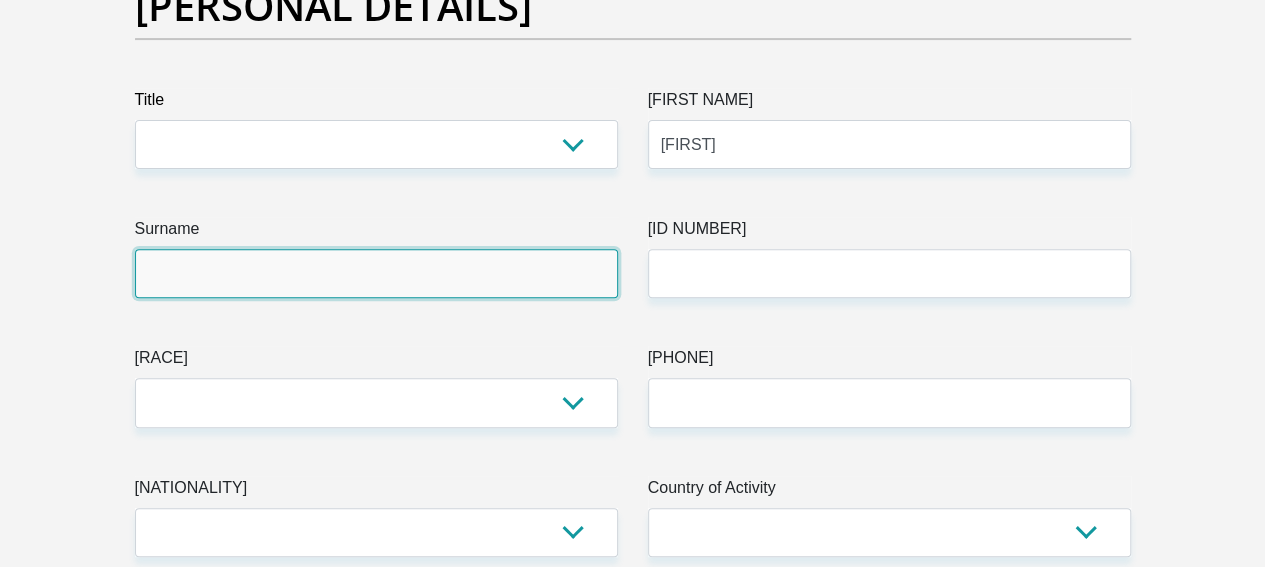 type on "[LAST]" 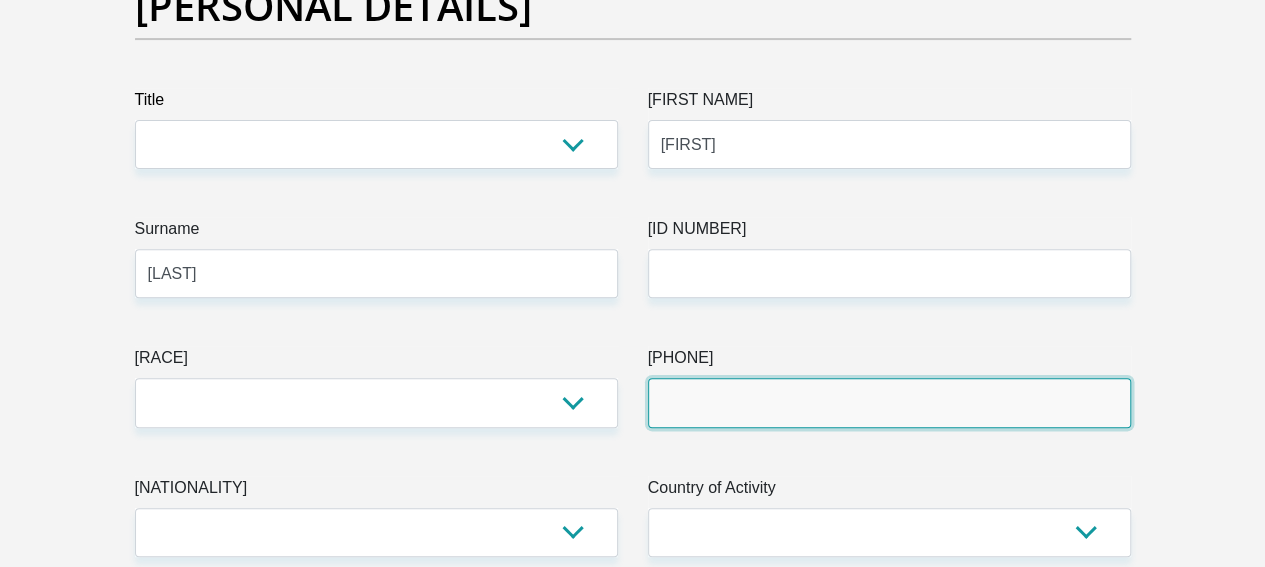 type on "0783450820" 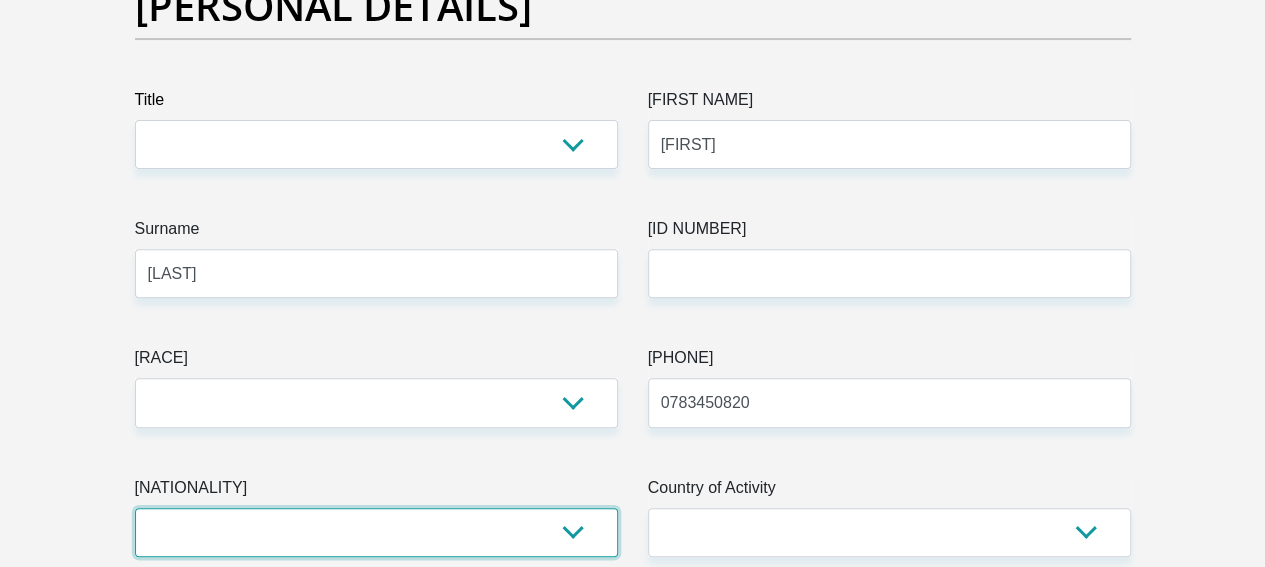 select on "ZAF" 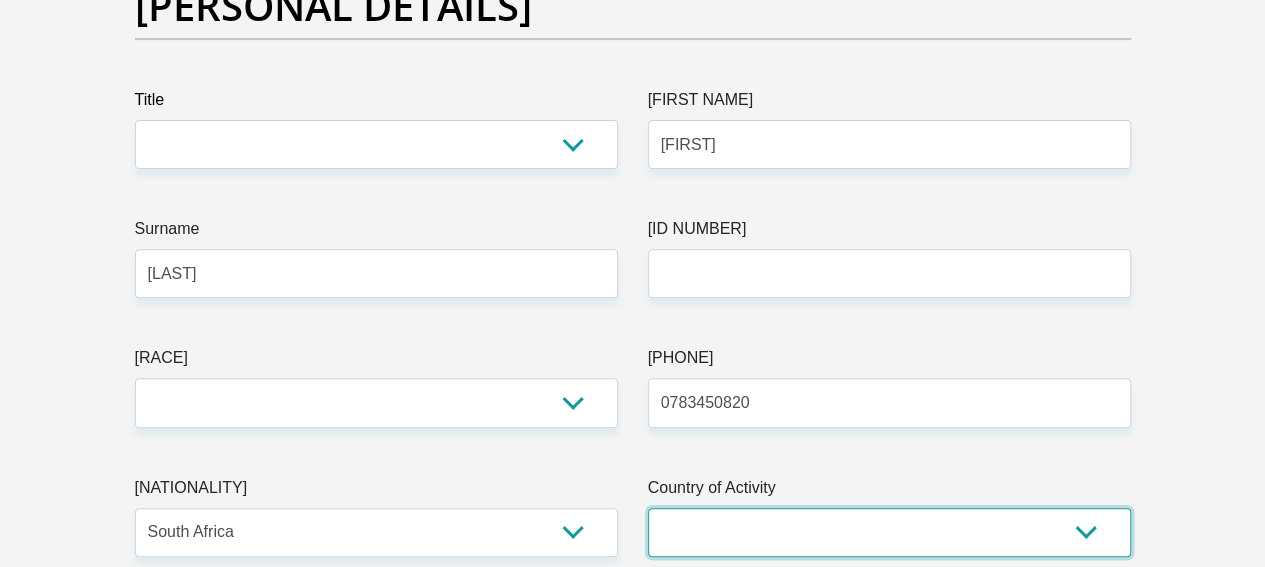 select on "ZAF" 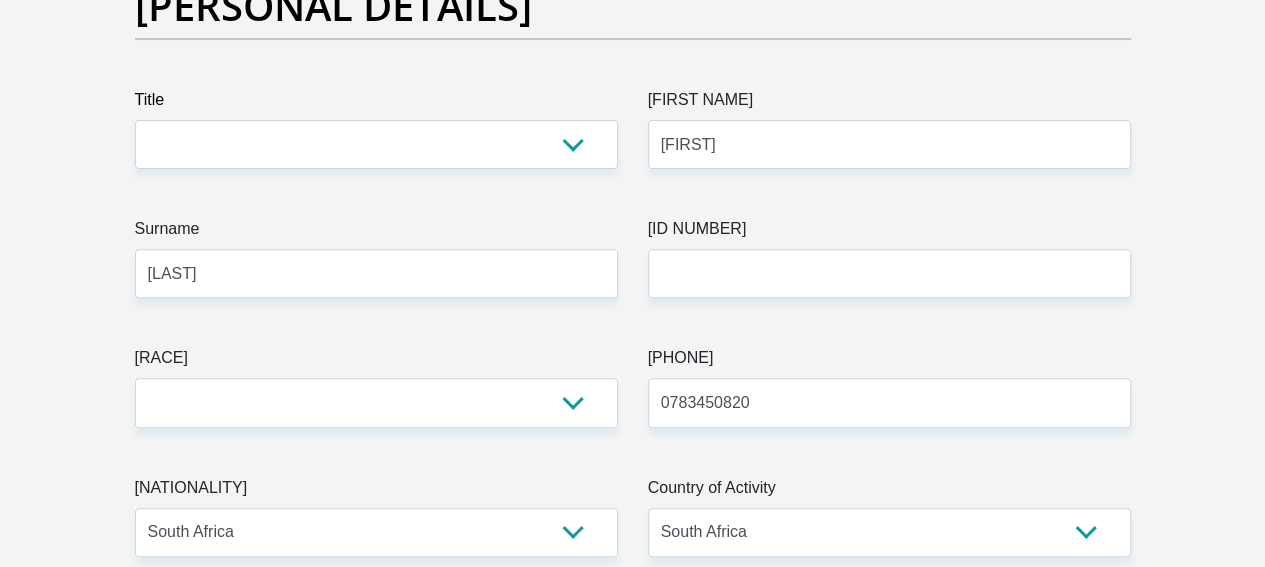 type on "[ADDRESS]" 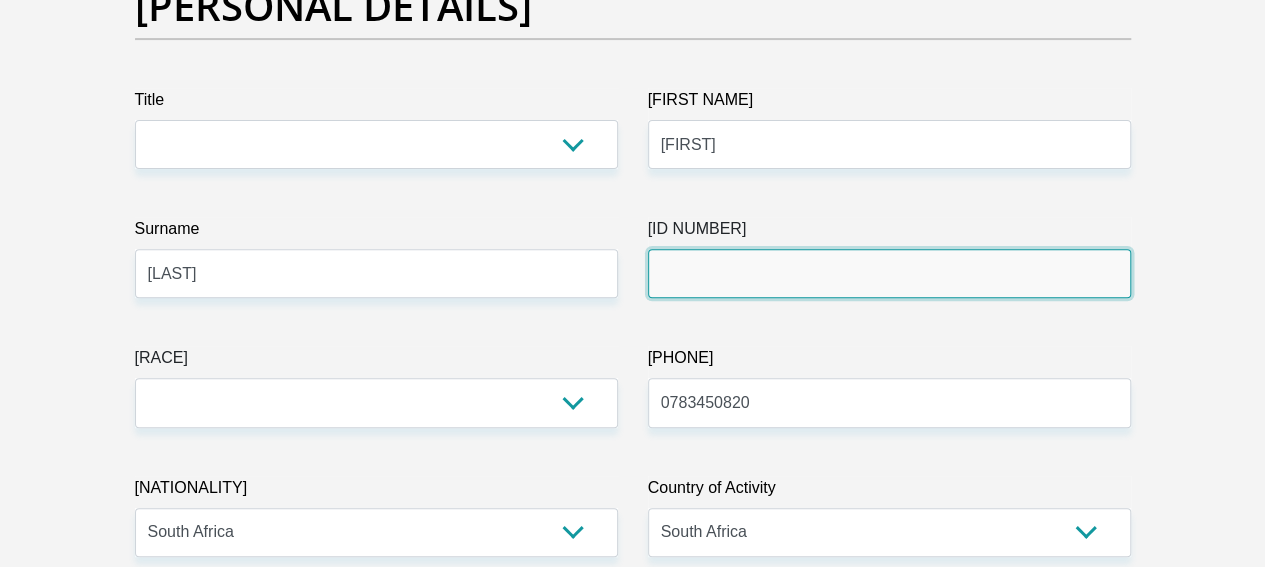 click on "[ID NUMBER]" at bounding box center [889, 273] 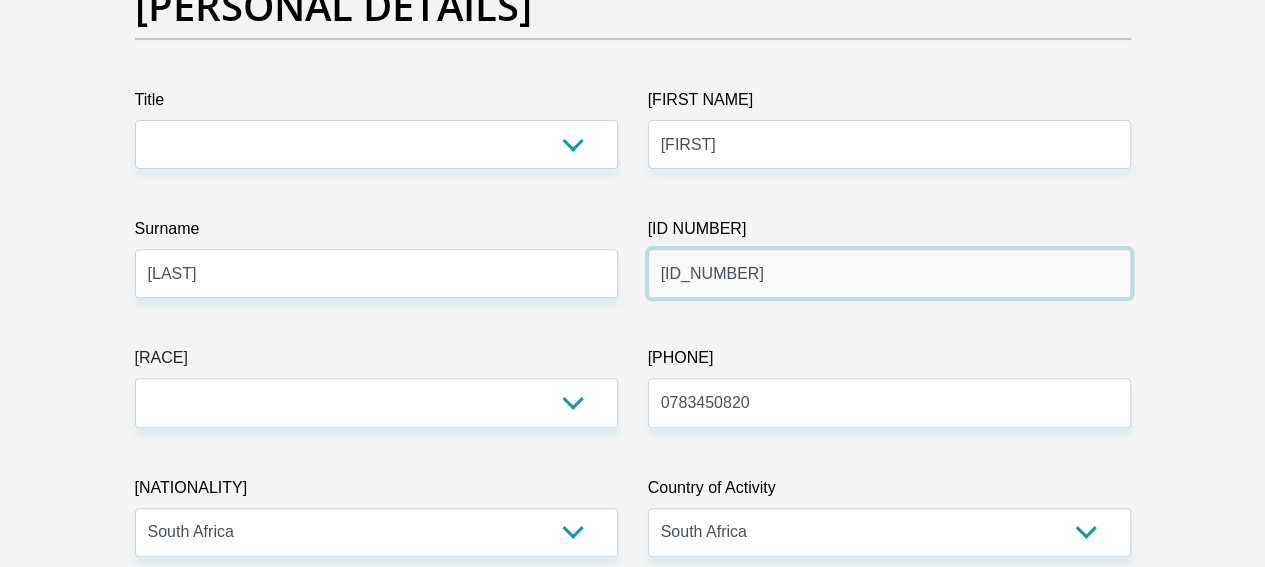 type on "[ID_NUMBER]" 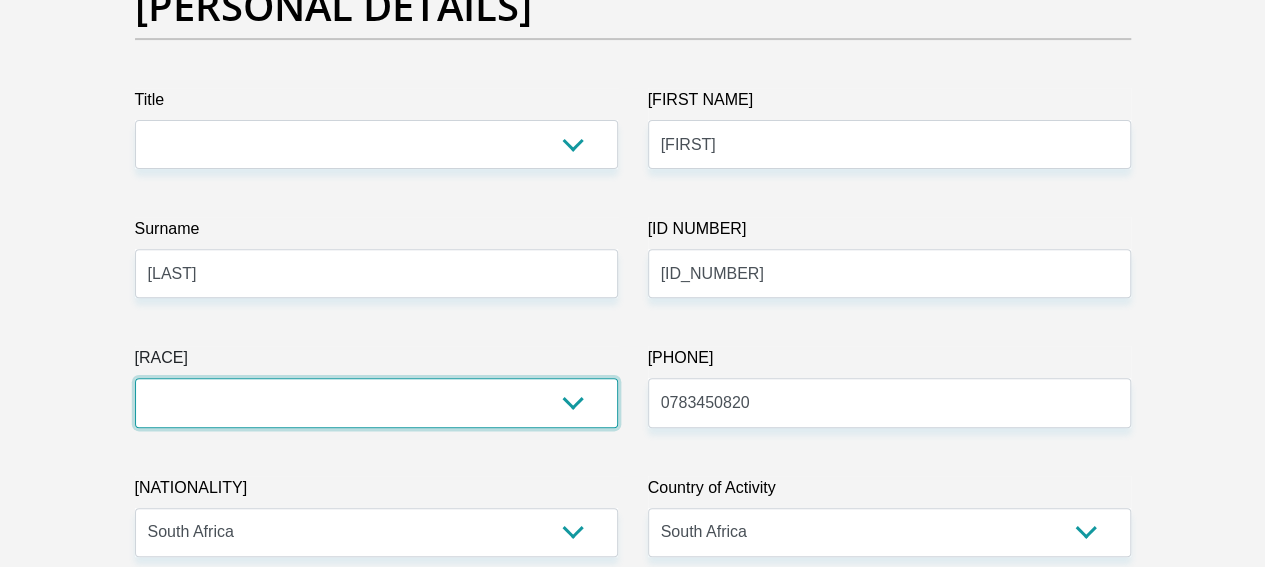 click on "[RACE]" at bounding box center (376, 402) 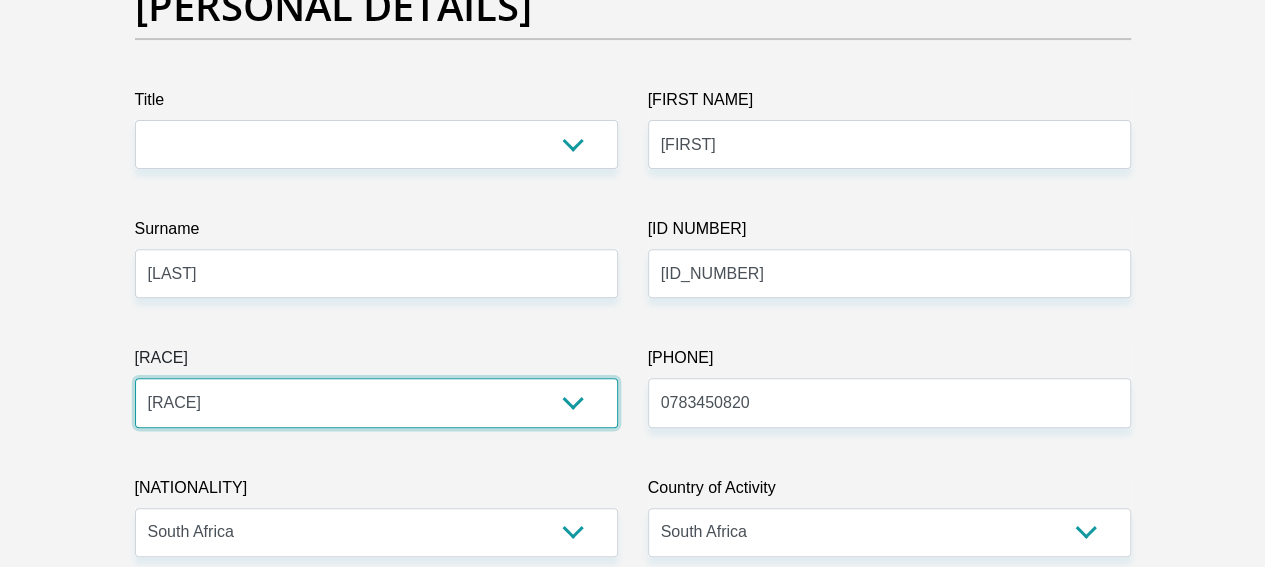 click on "[RACE]" at bounding box center [376, 402] 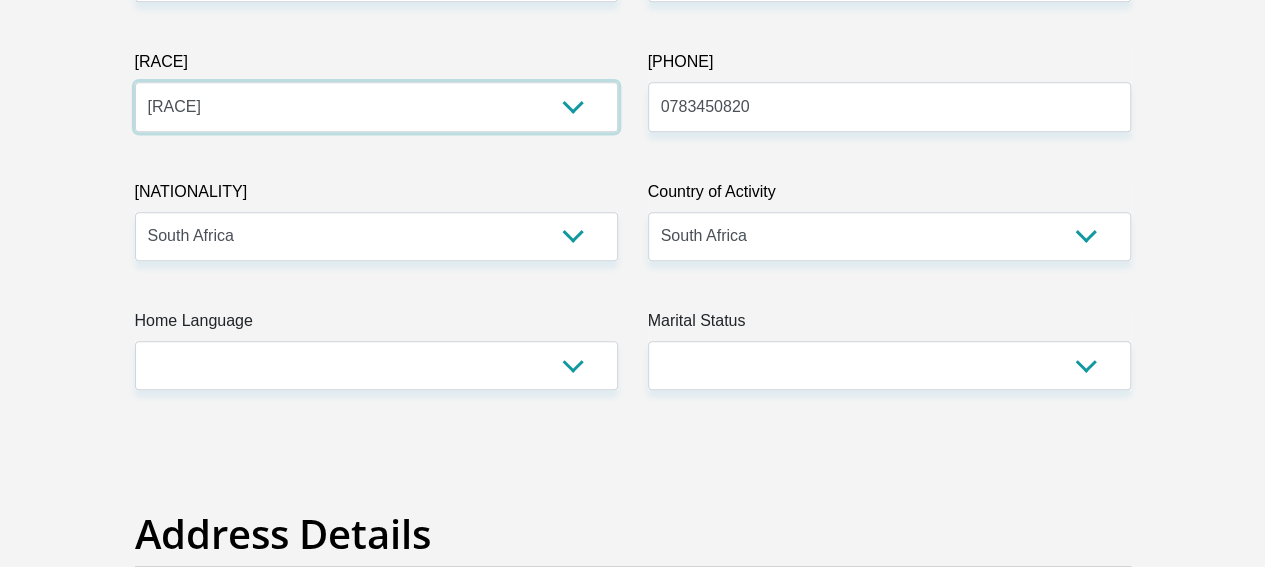 scroll, scrollTop: 700, scrollLeft: 0, axis: vertical 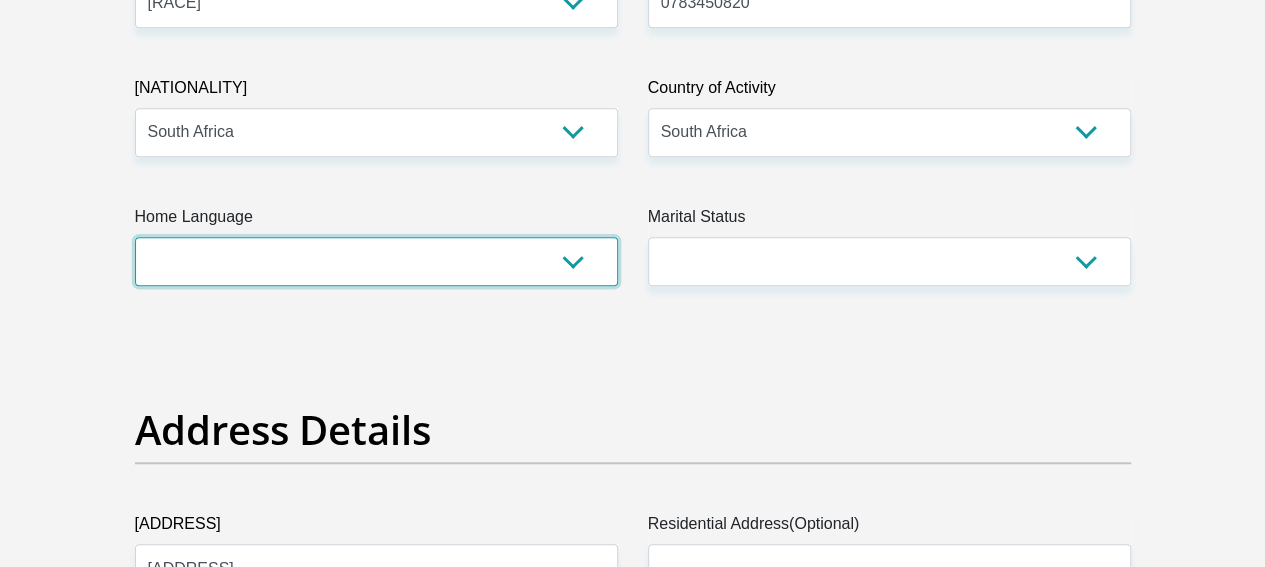 click on "[LANGUAGES]" at bounding box center [376, 261] 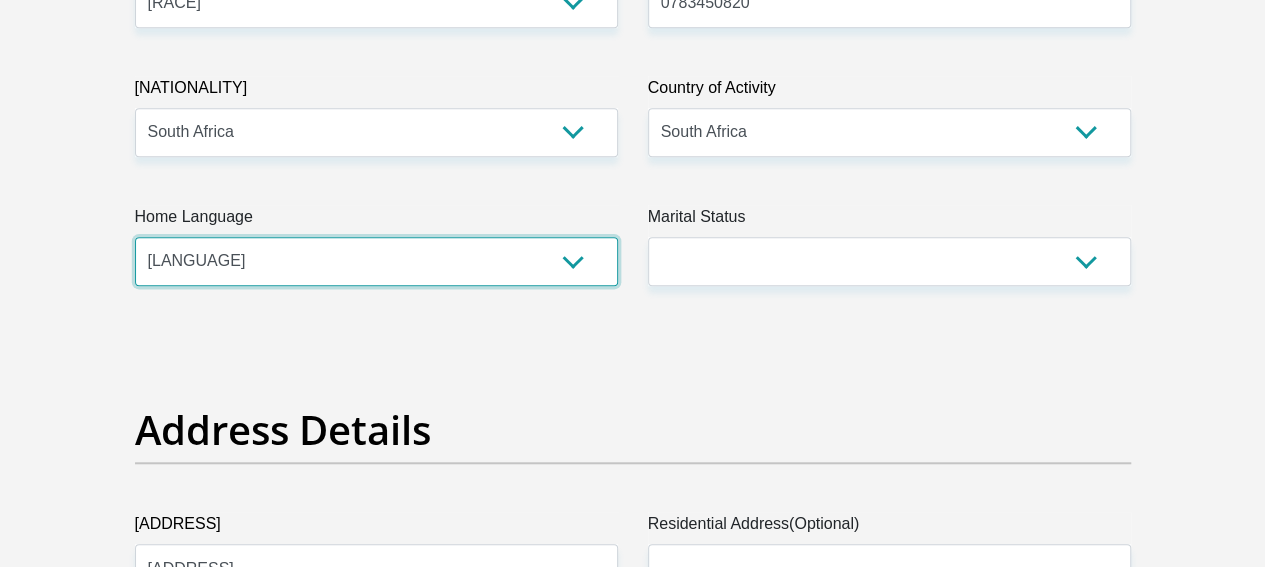 click on "[LANGUAGES]" at bounding box center (376, 261) 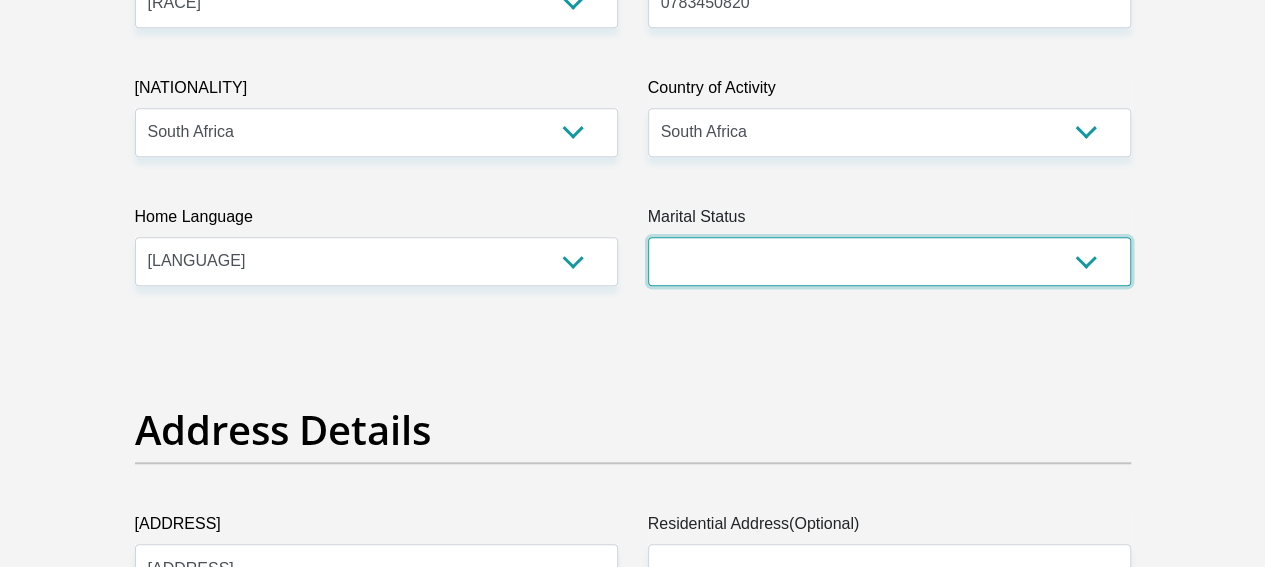 click on "Married ANC
Single
Divorced
Widowed
Married COP or Customary Law" at bounding box center [889, 261] 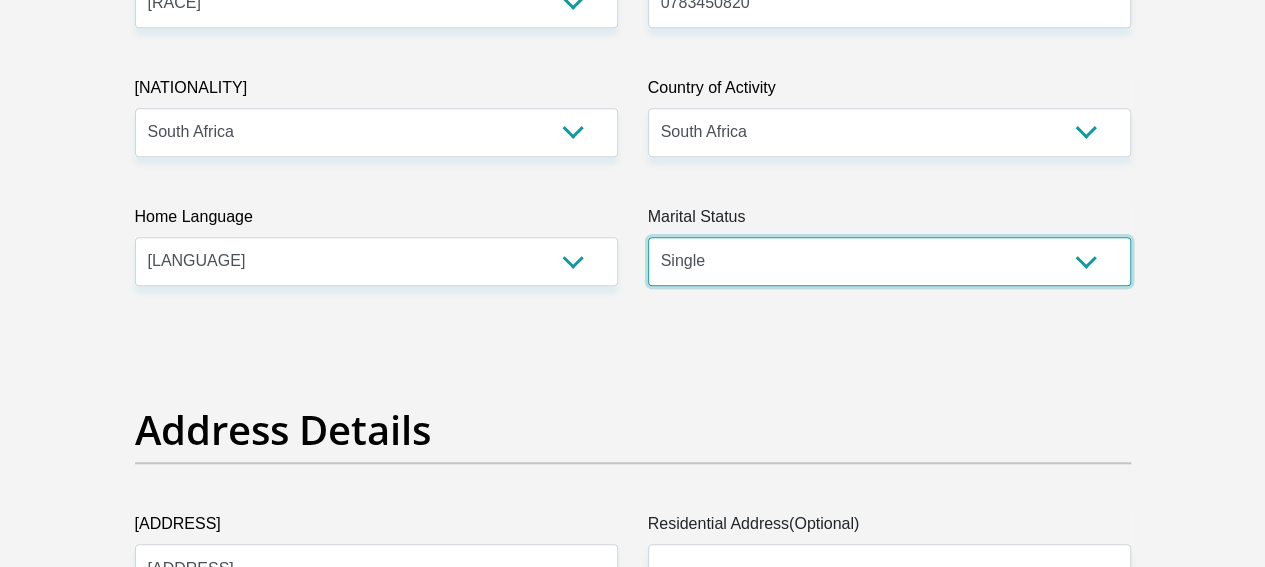 click on "Married ANC
Single
Divorced
Widowed
Married COP or Customary Law" at bounding box center (889, 261) 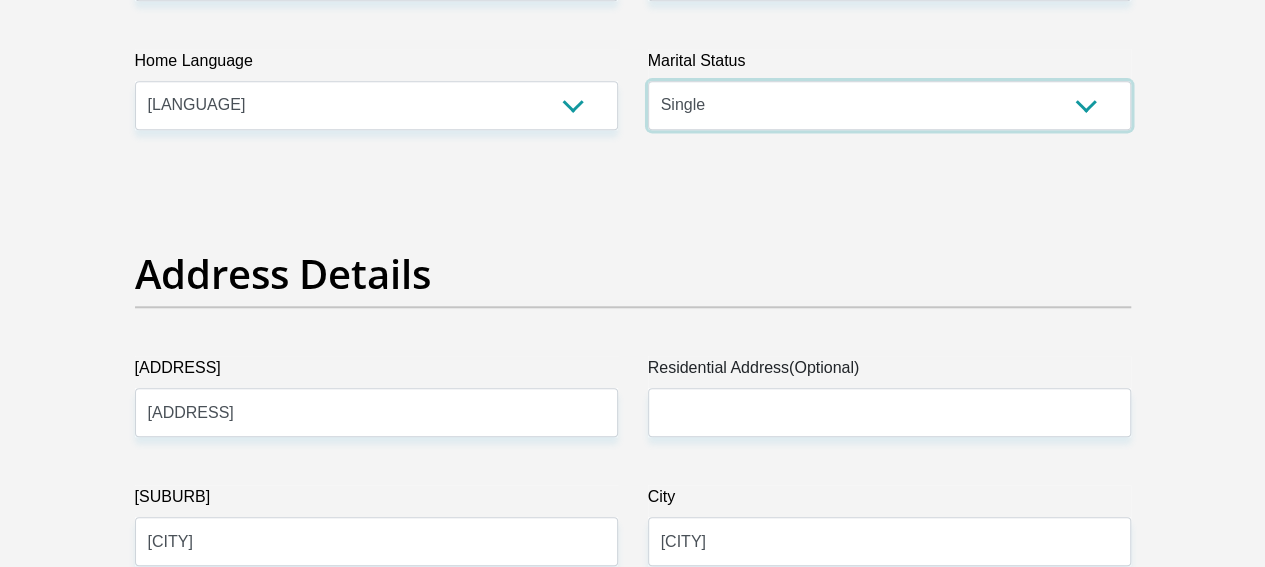 scroll, scrollTop: 900, scrollLeft: 0, axis: vertical 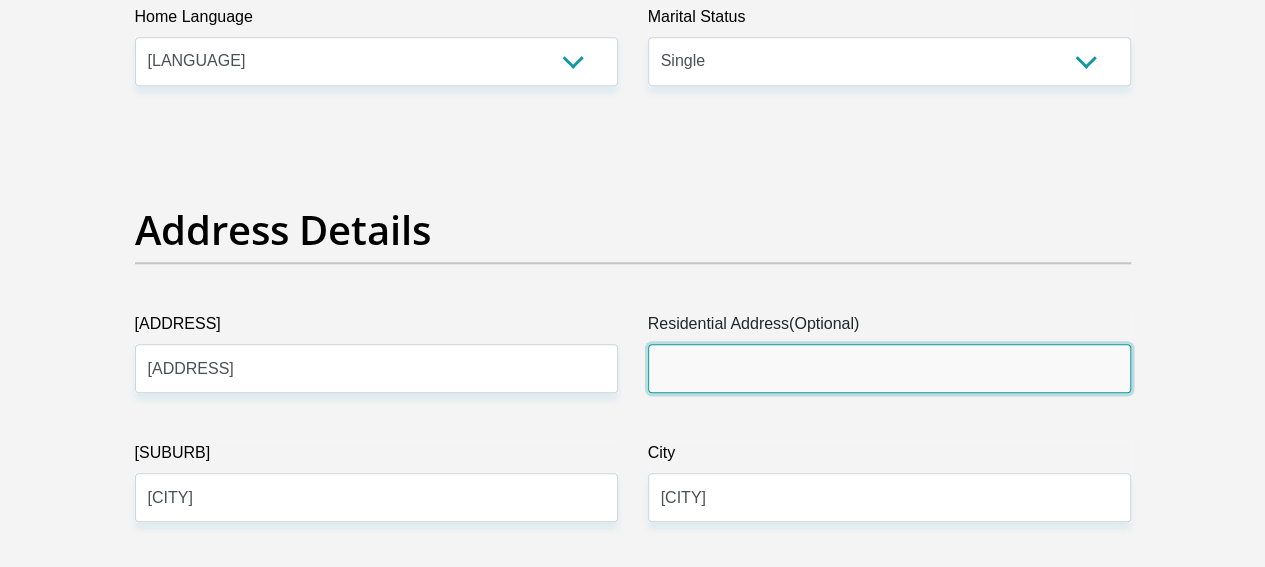 click on "Residential Address(Optional)" at bounding box center [889, 368] 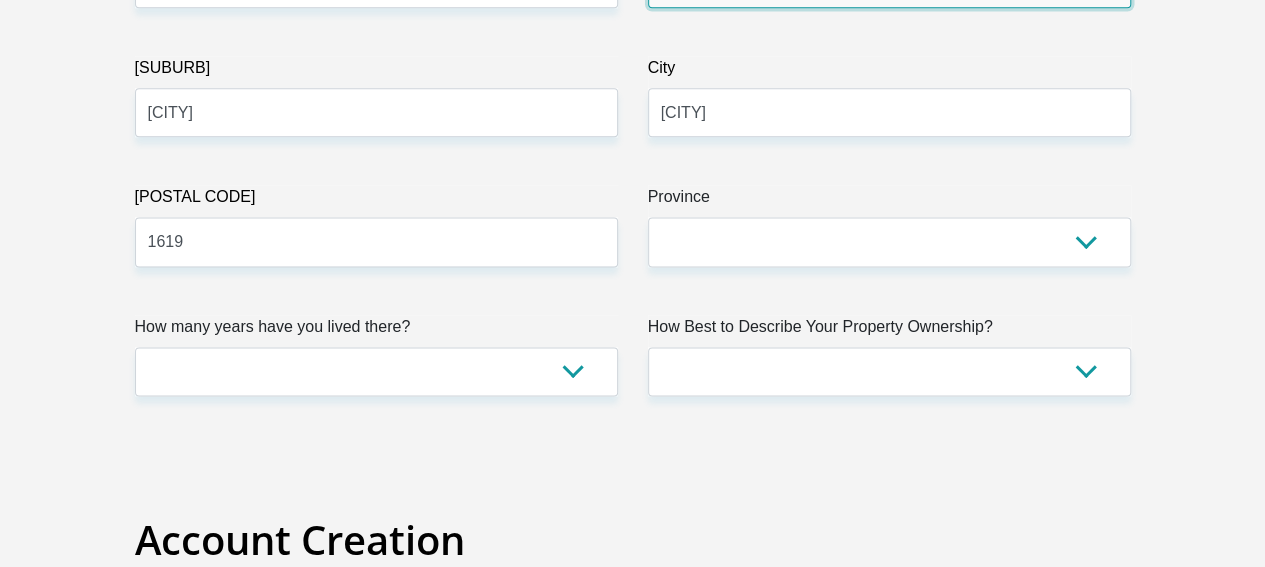 scroll, scrollTop: 1400, scrollLeft: 0, axis: vertical 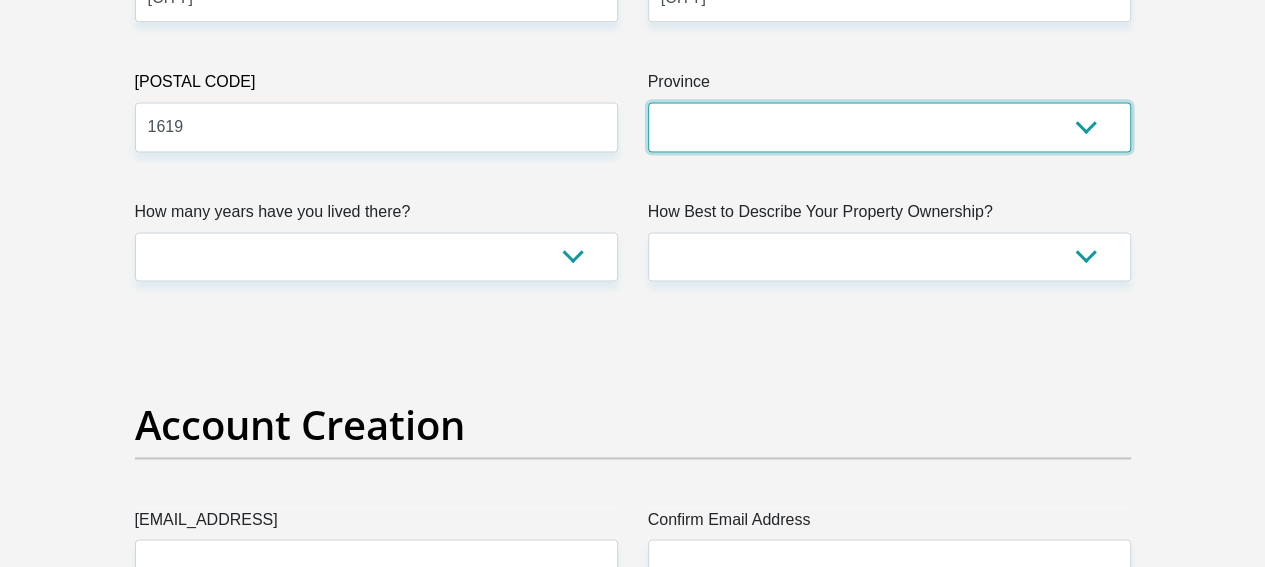 click on "Eastern Cape
Free State
Gauteng
KwaZulu-Natal
Limpopo
Mpumalanga
Northern Cape
North West
Western Cape" at bounding box center (889, 126) 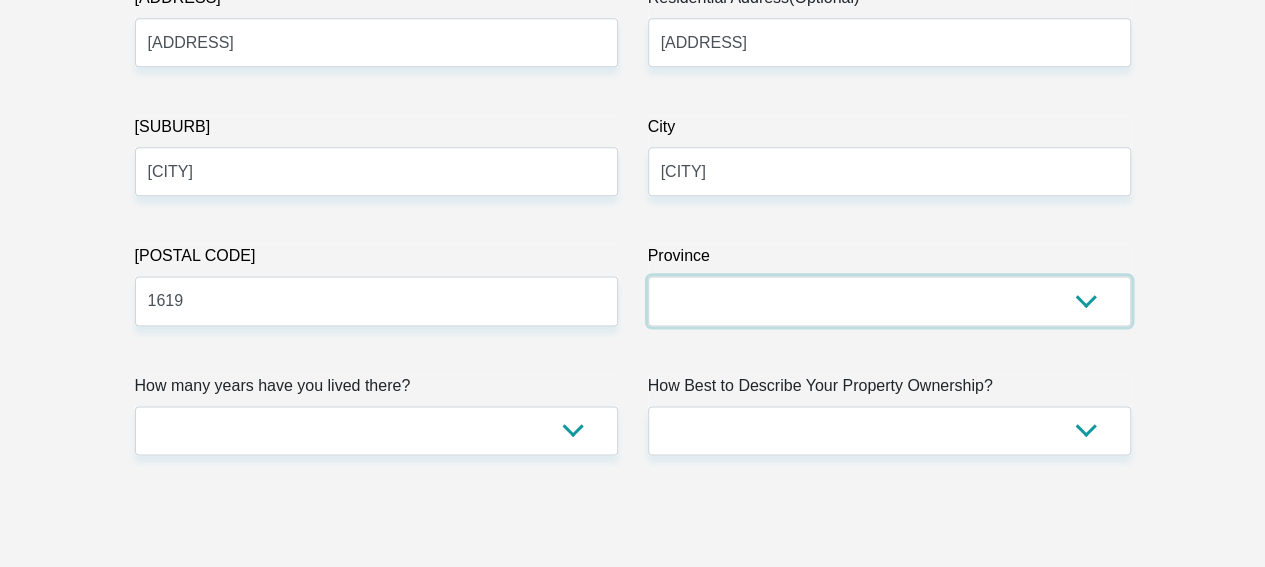 scroll, scrollTop: 1000, scrollLeft: 0, axis: vertical 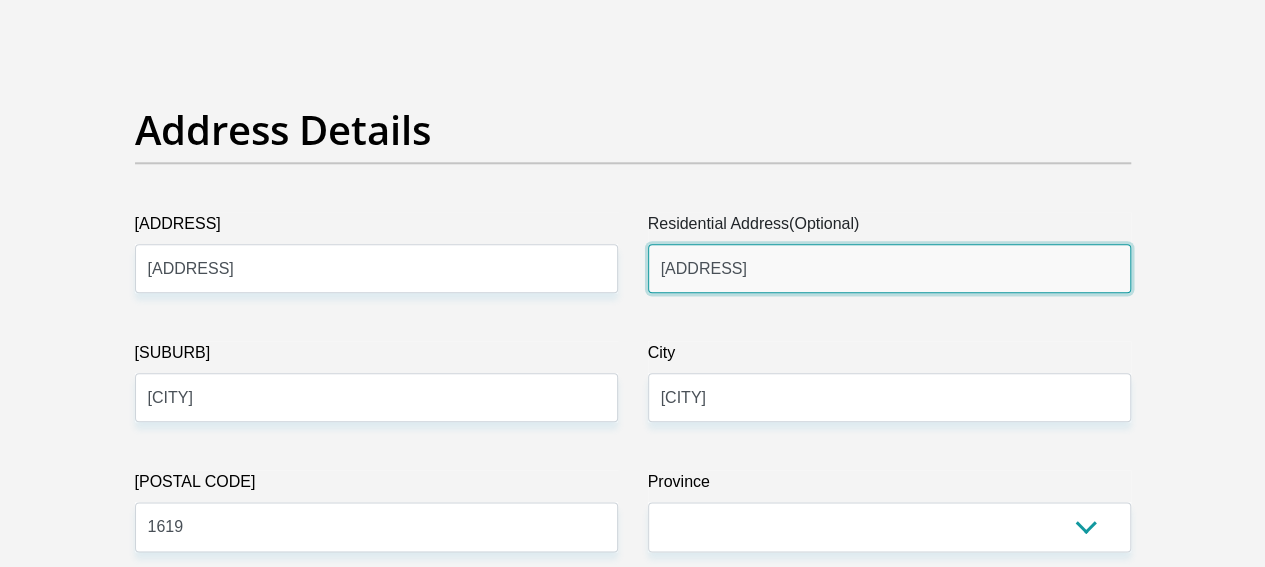 drag, startPoint x: 760, startPoint y: 188, endPoint x: 503, endPoint y: 187, distance: 257.00195 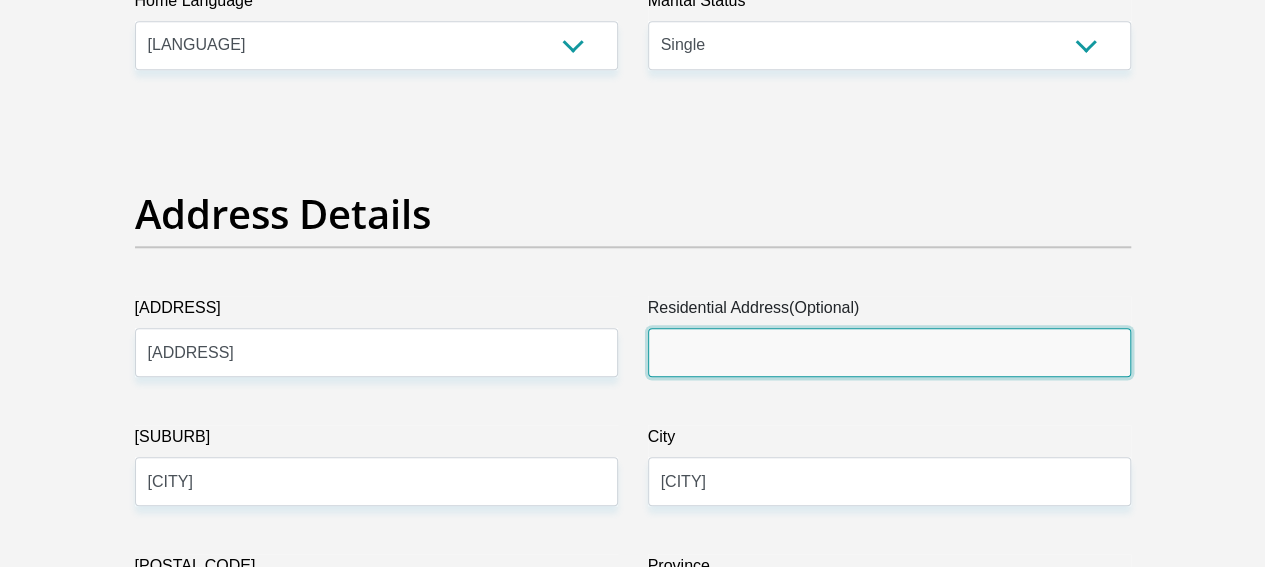 scroll, scrollTop: 900, scrollLeft: 0, axis: vertical 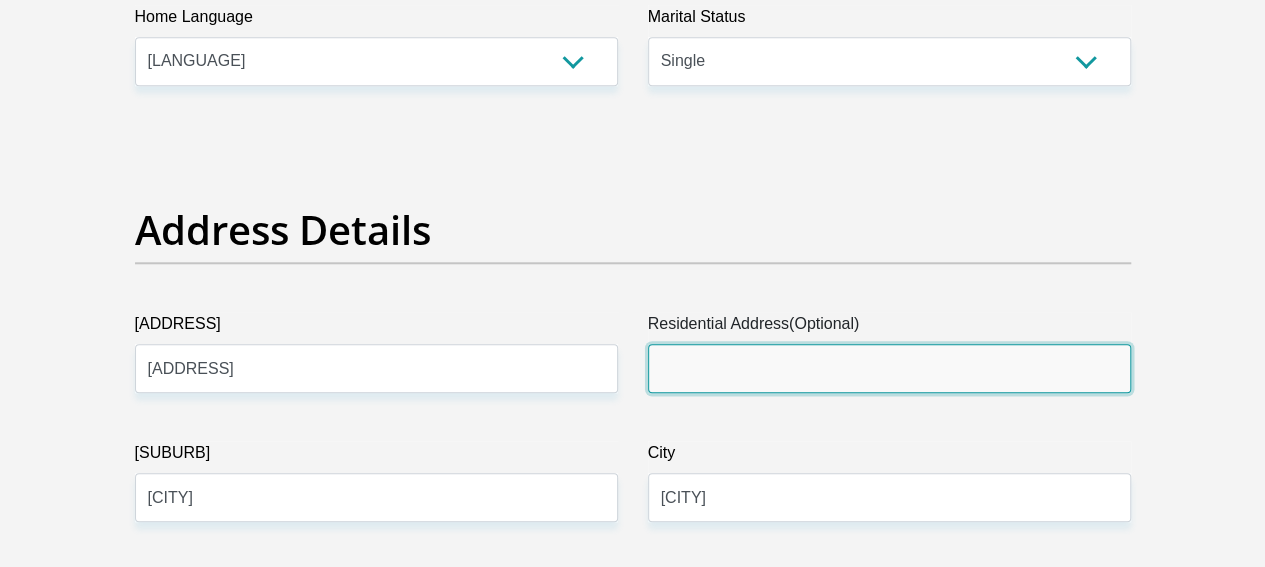 type 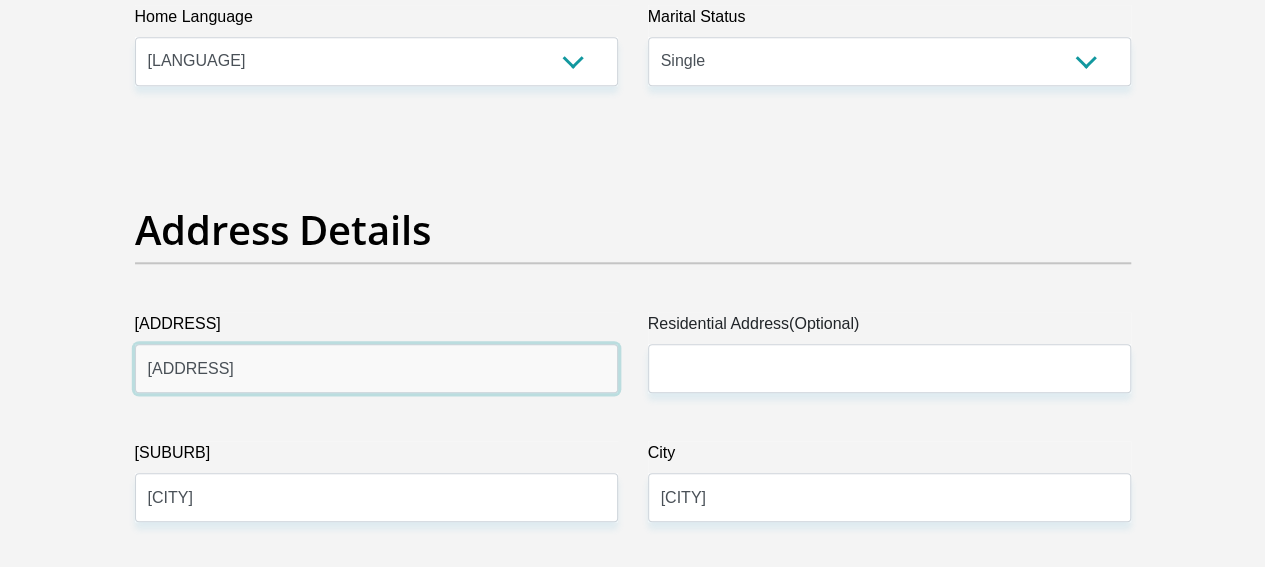 click on "[ADDRESS]" at bounding box center [376, 368] 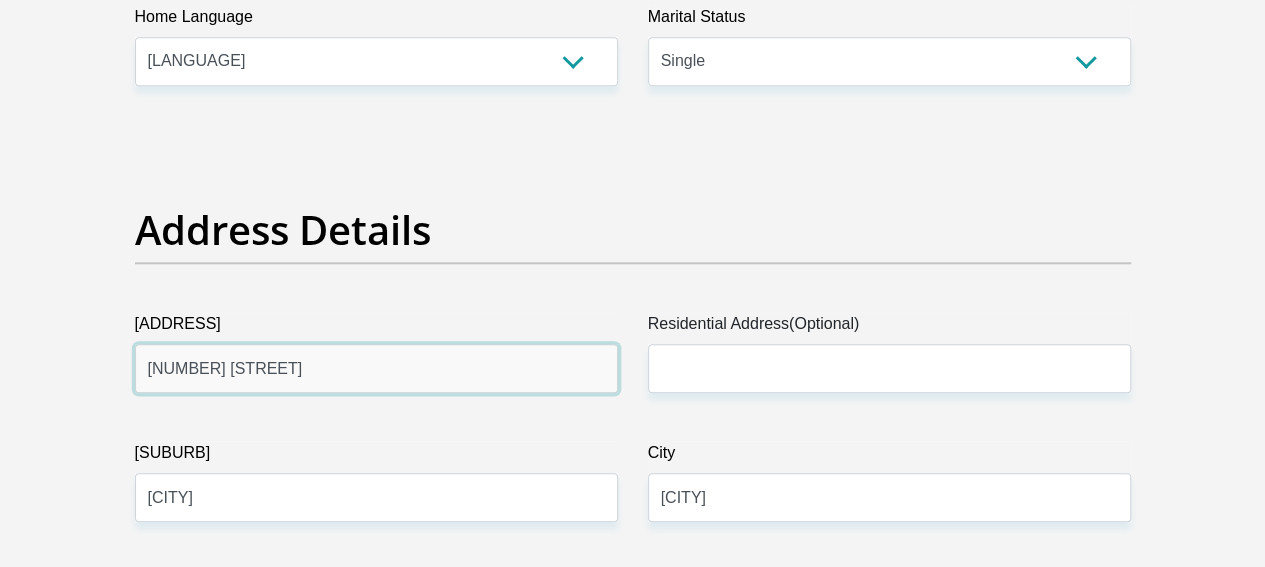 scroll, scrollTop: 800, scrollLeft: 0, axis: vertical 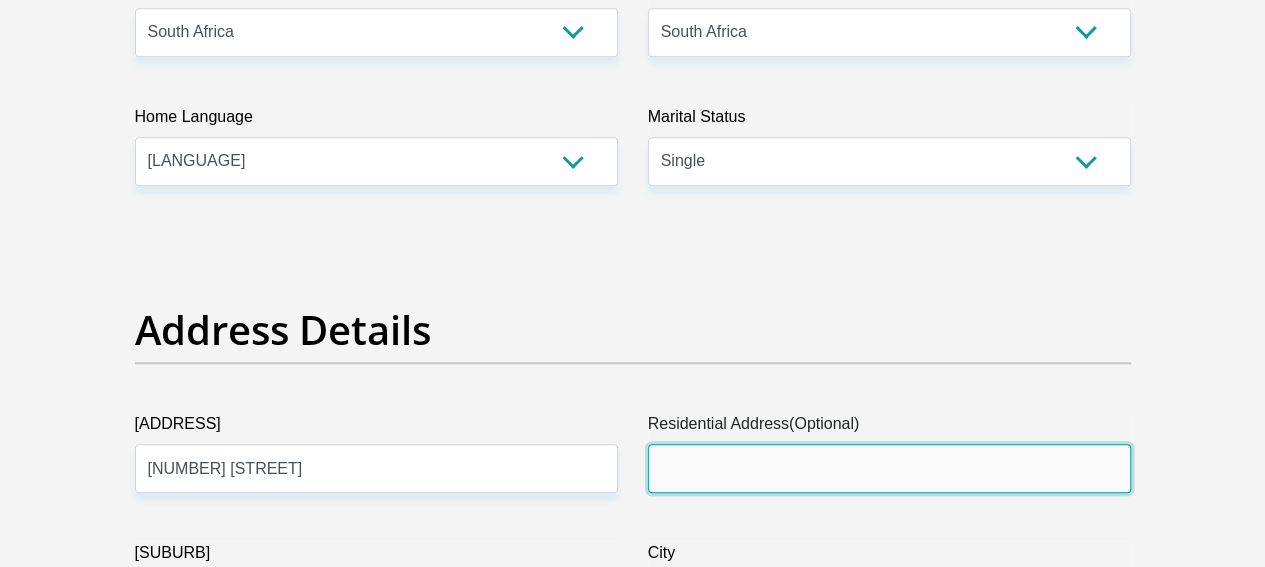 click on "Residential Address(Optional)" at bounding box center (889, 468) 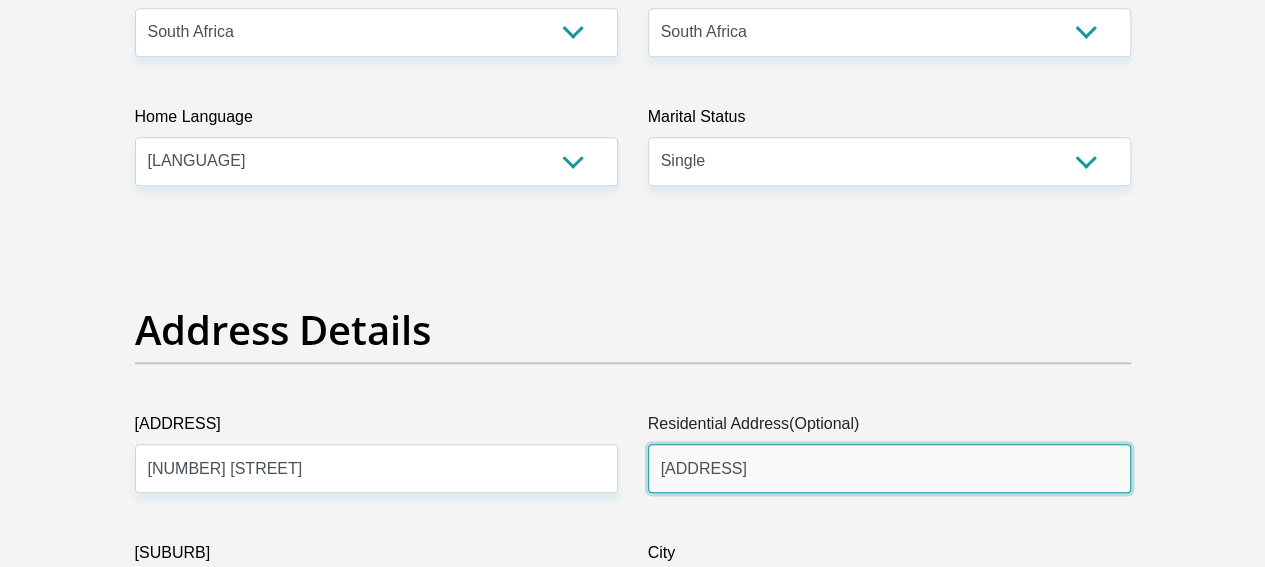 scroll, scrollTop: 1000, scrollLeft: 0, axis: vertical 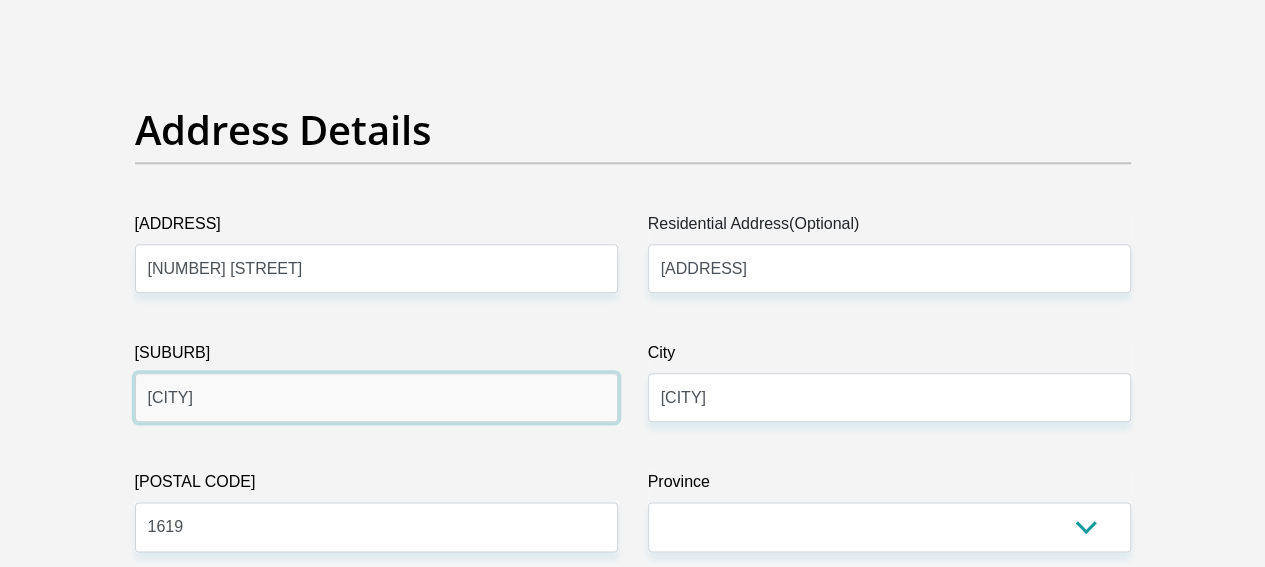 drag, startPoint x: 248, startPoint y: 300, endPoint x: 260, endPoint y: 309, distance: 15 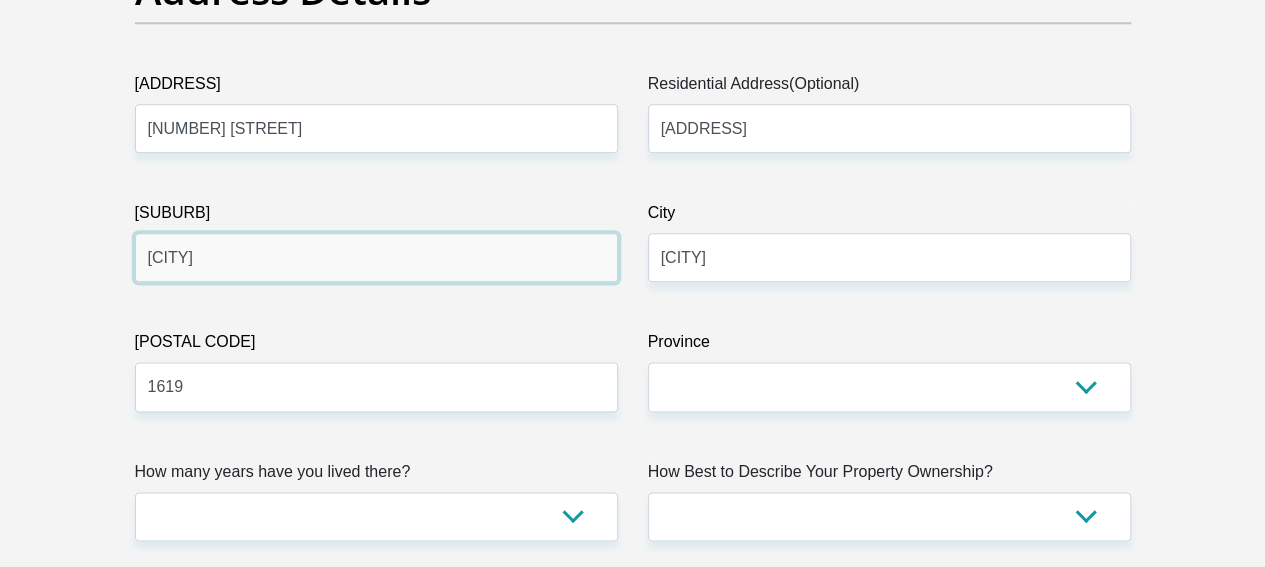 scroll, scrollTop: 1200, scrollLeft: 0, axis: vertical 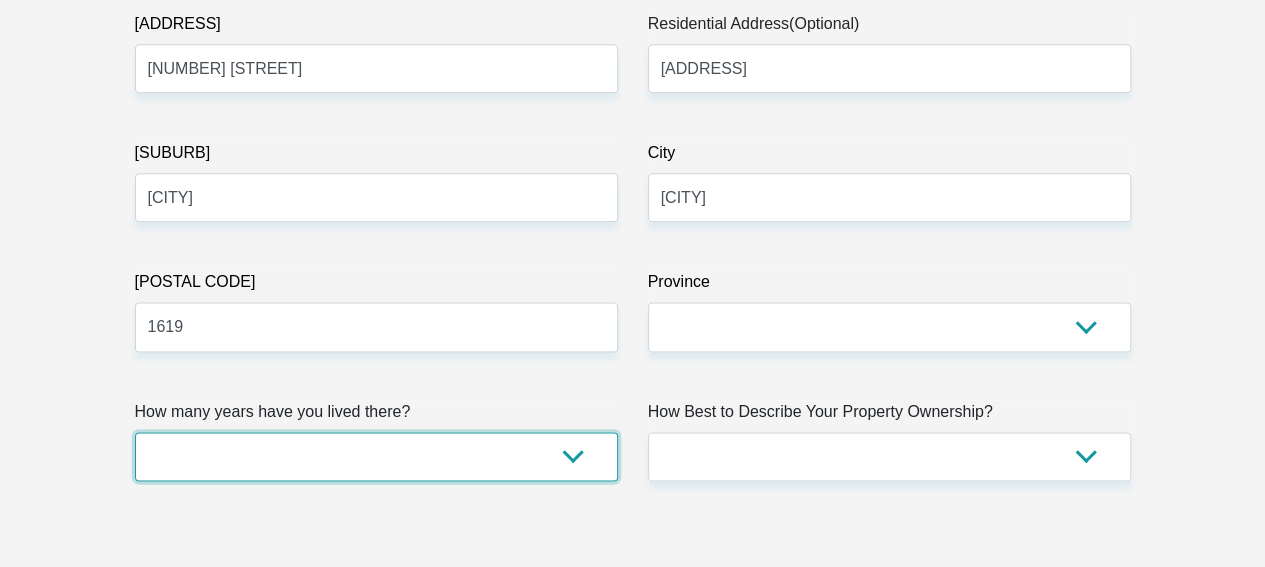click on "less than 1 year
1-3 years
3-5 years
5+ years" at bounding box center (376, 456) 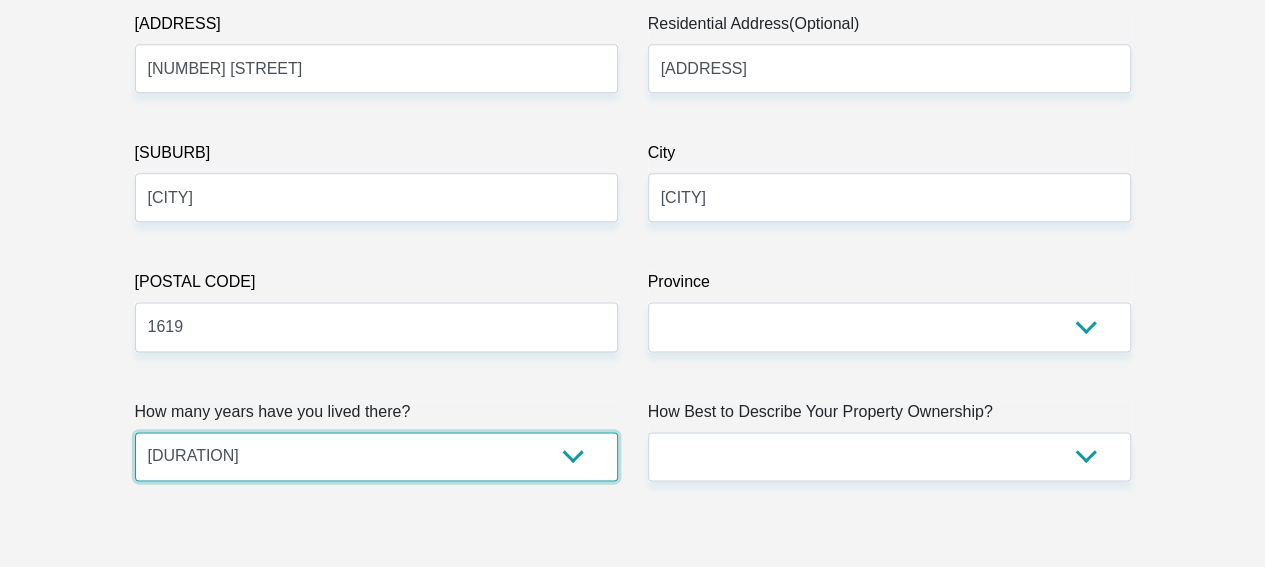 click on "less than 1 year
1-3 years
3-5 years
5+ years" at bounding box center [376, 456] 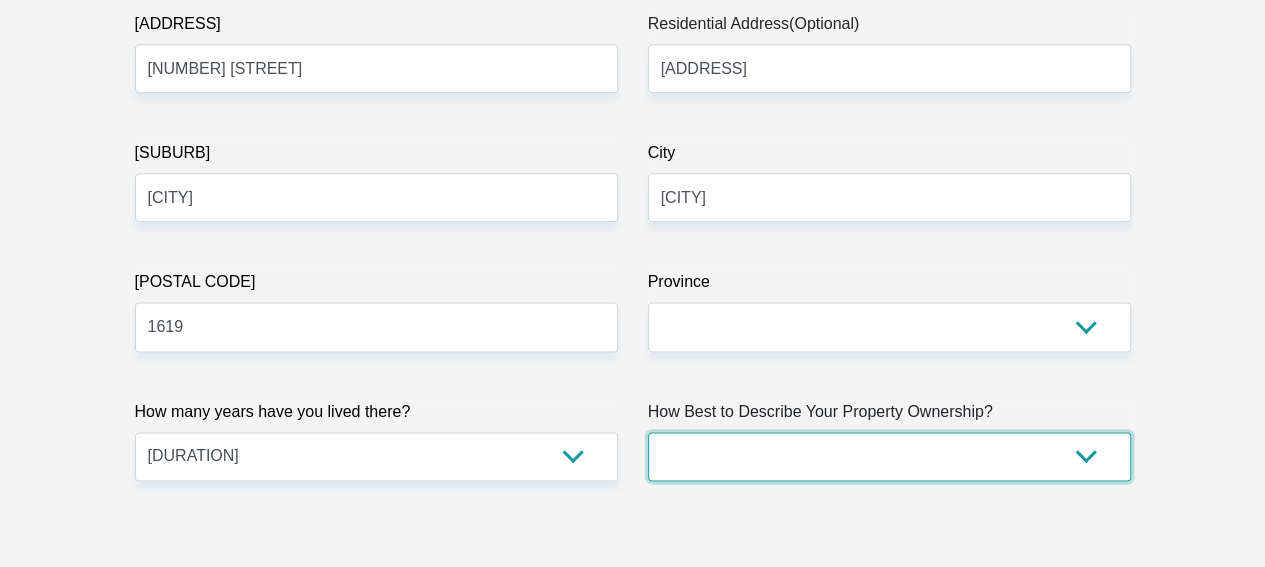 click on "Owned
Rented
Family Owned
Company Dwelling" at bounding box center (889, 456) 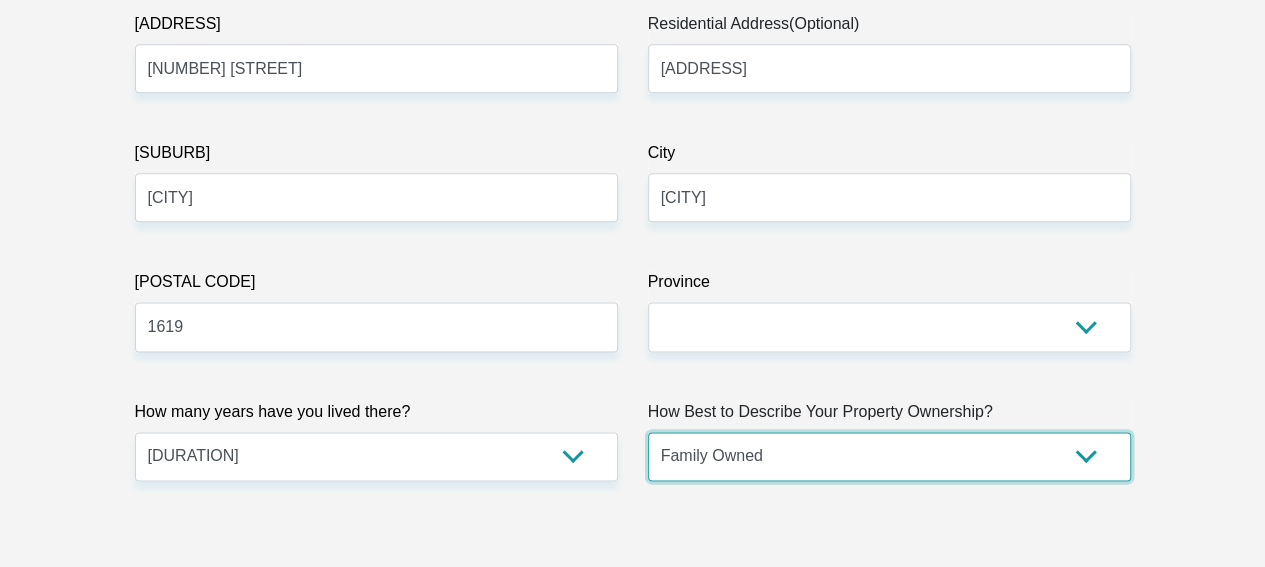 click on "Owned
Rented
Family Owned
Company Dwelling" at bounding box center (889, 456) 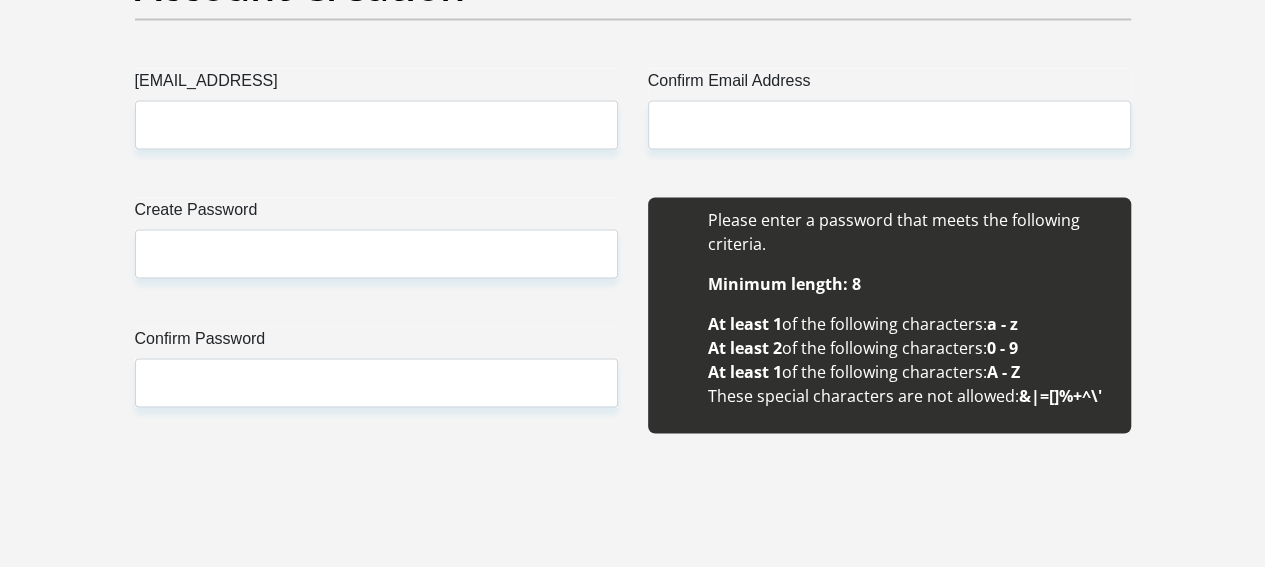 scroll, scrollTop: 1800, scrollLeft: 0, axis: vertical 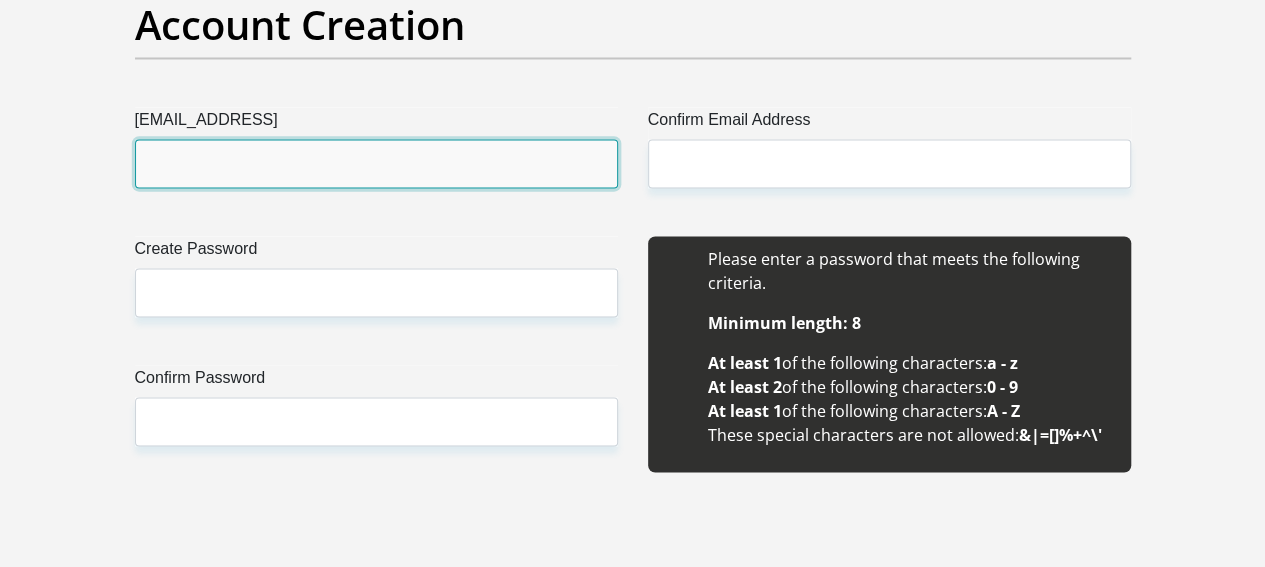 click on "[EMAIL_ADDRESS]" at bounding box center (376, 163) 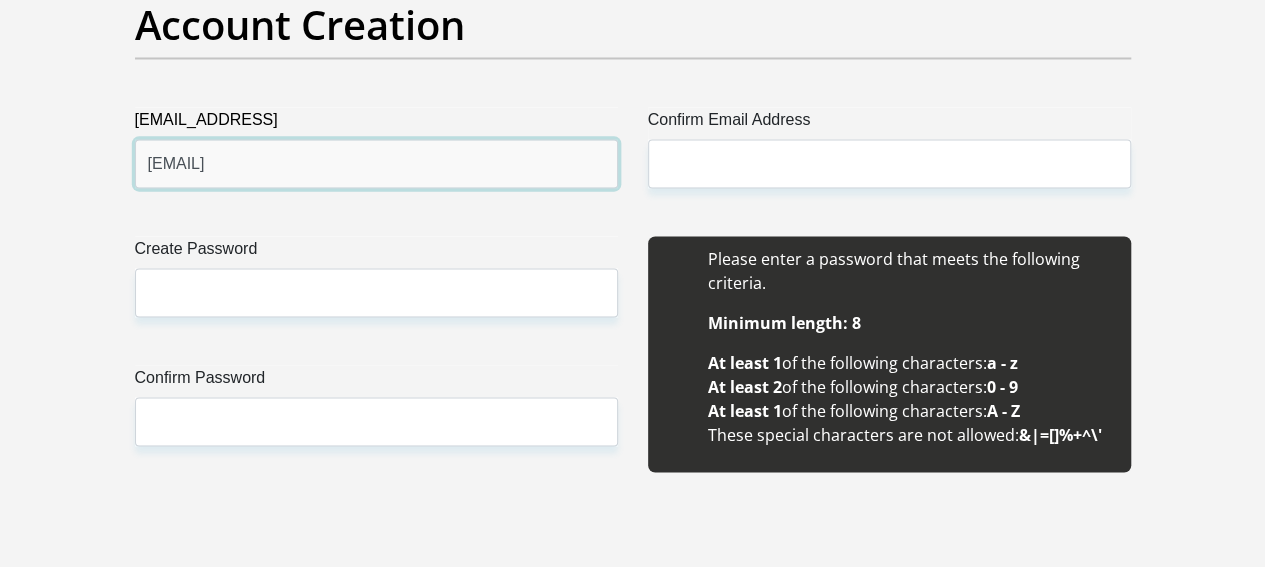 drag, startPoint x: 399, startPoint y: 90, endPoint x: 0, endPoint y: 91, distance: 399.00125 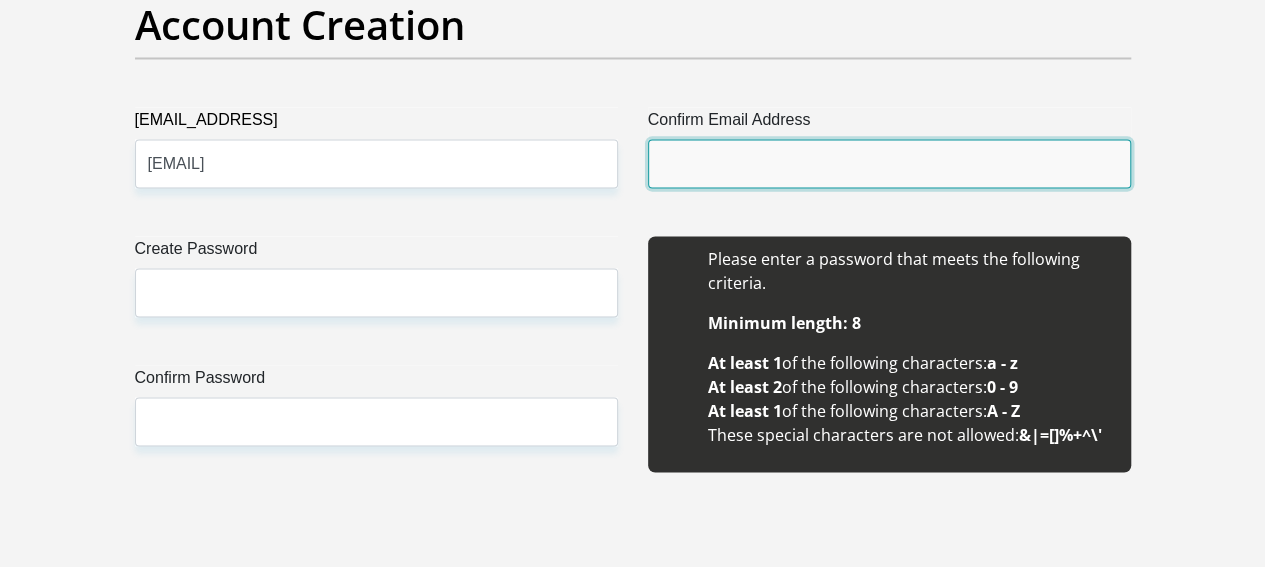 click on "Confirm Email Address" at bounding box center (889, 163) 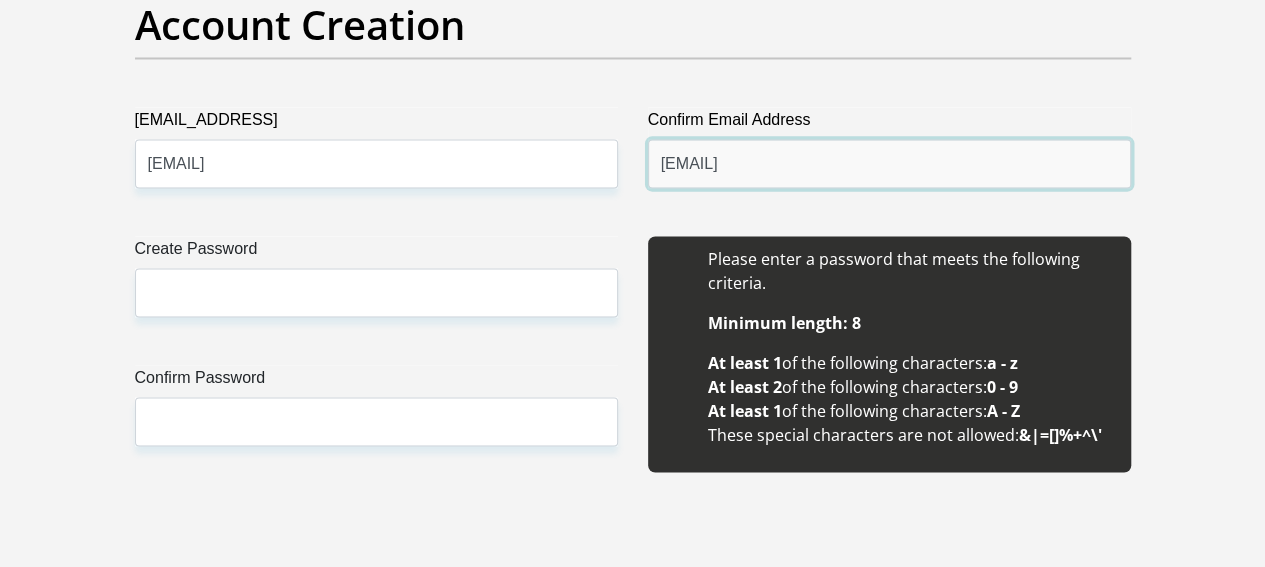 type on "[EMAIL]" 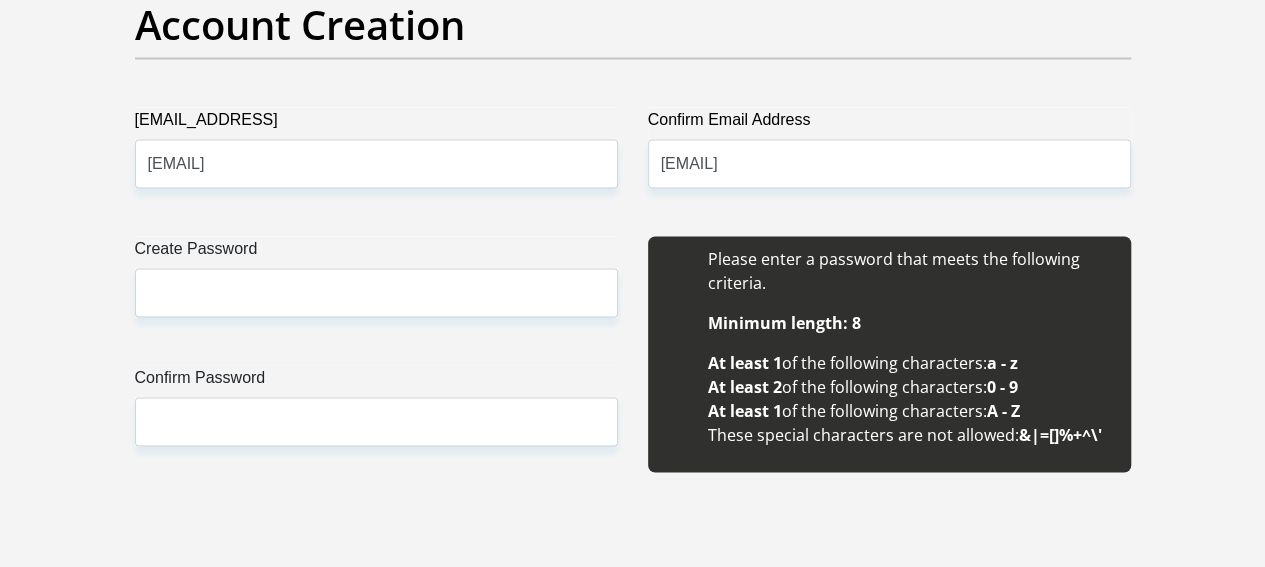 click on "Create Password" at bounding box center [376, 252] 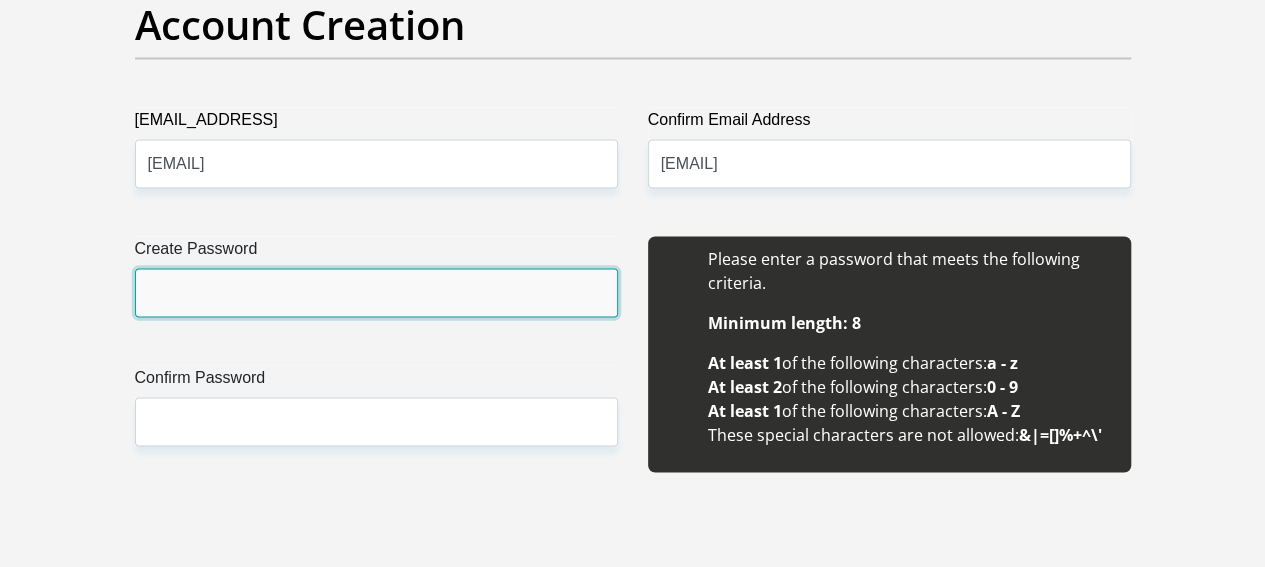 click on "Create Password" at bounding box center [376, 292] 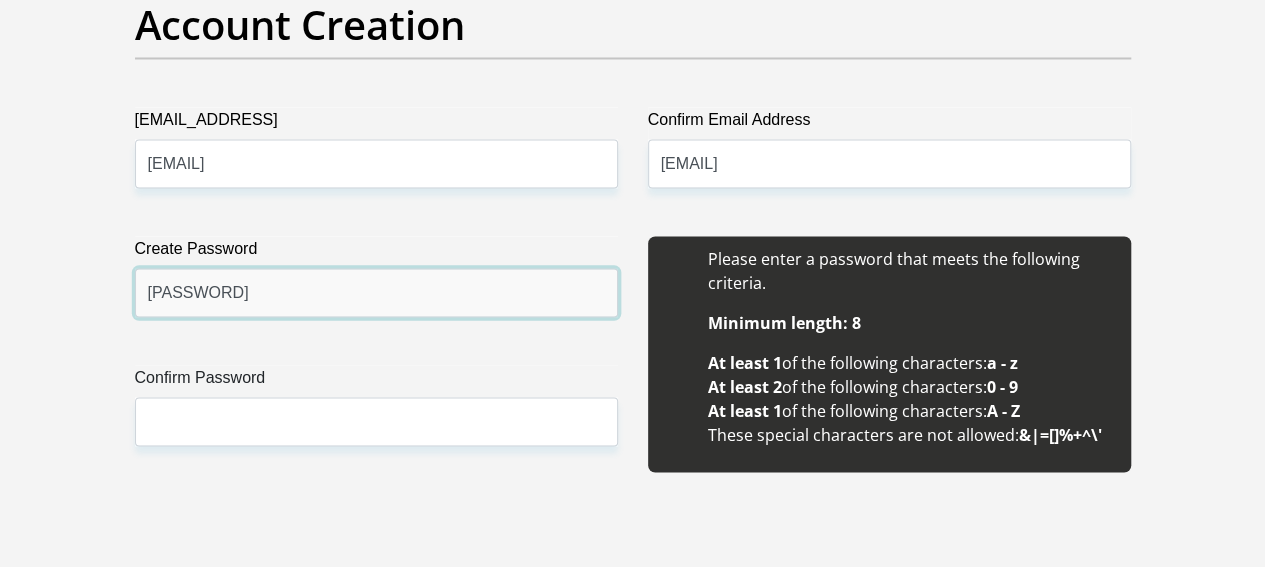 type on "[PASSWORD]" 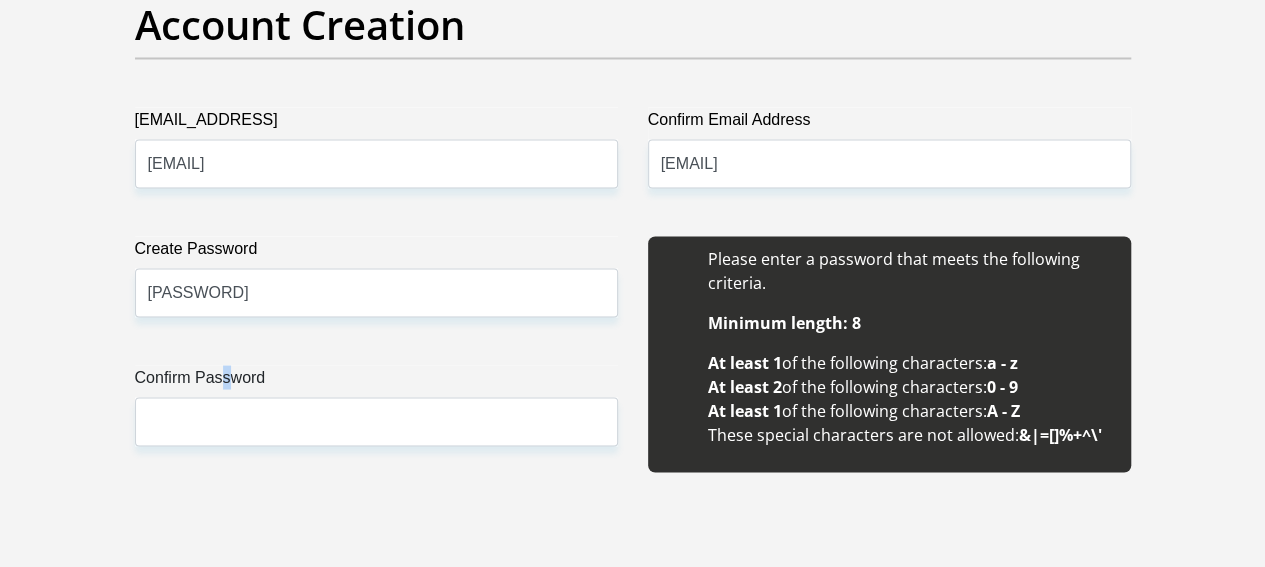 click on "Confirm Password" at bounding box center (376, 381) 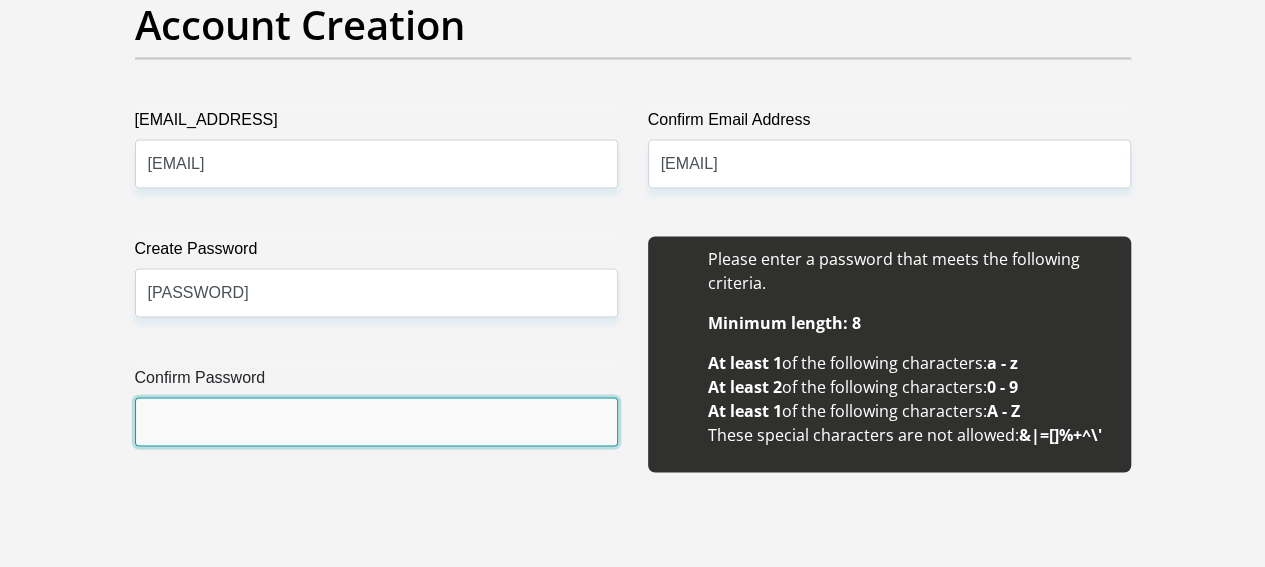 click on "Confirm Password" at bounding box center (376, 421) 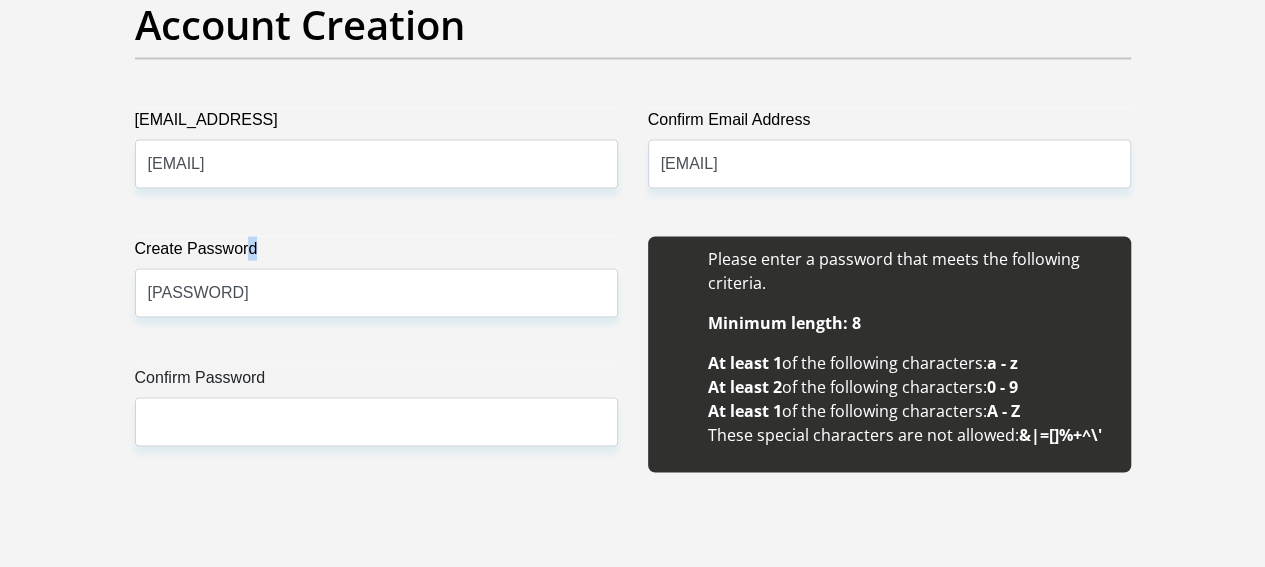 drag, startPoint x: 242, startPoint y: 185, endPoint x: 218, endPoint y: 213, distance: 36.878178 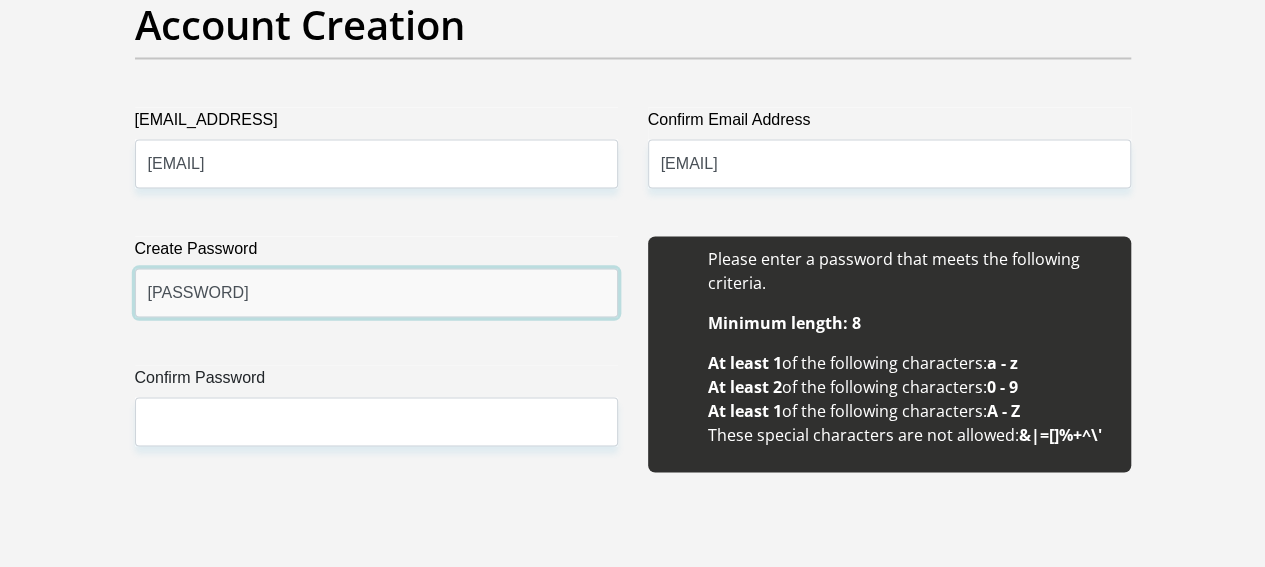drag, startPoint x: 269, startPoint y: 214, endPoint x: 0, endPoint y: 233, distance: 269.67017 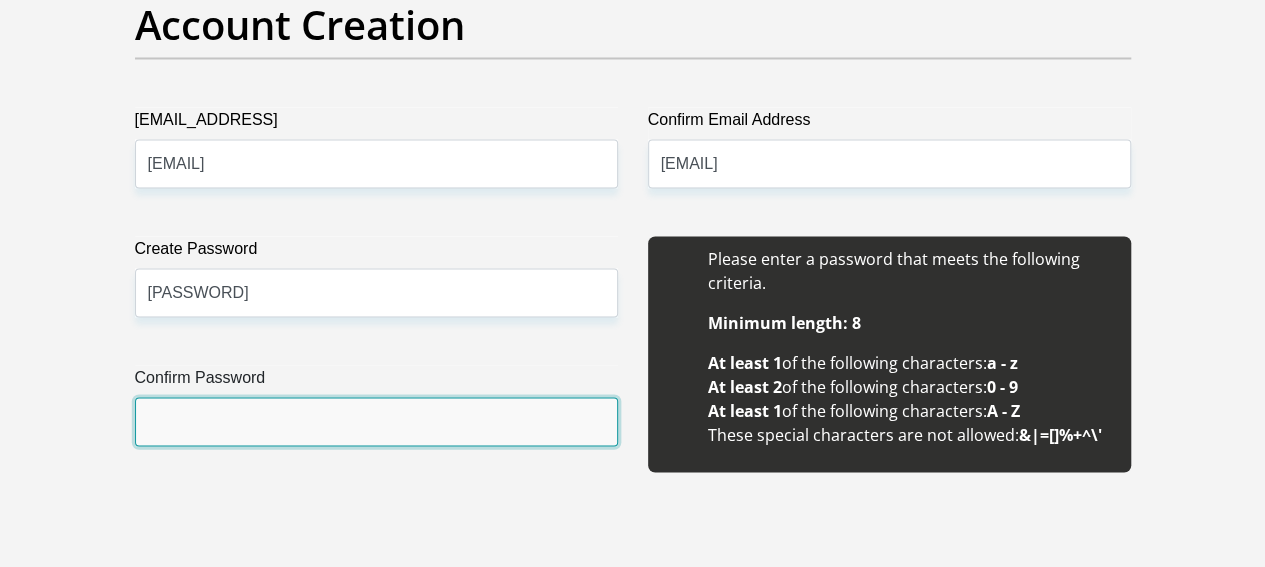 click on "Confirm Password" at bounding box center [376, 421] 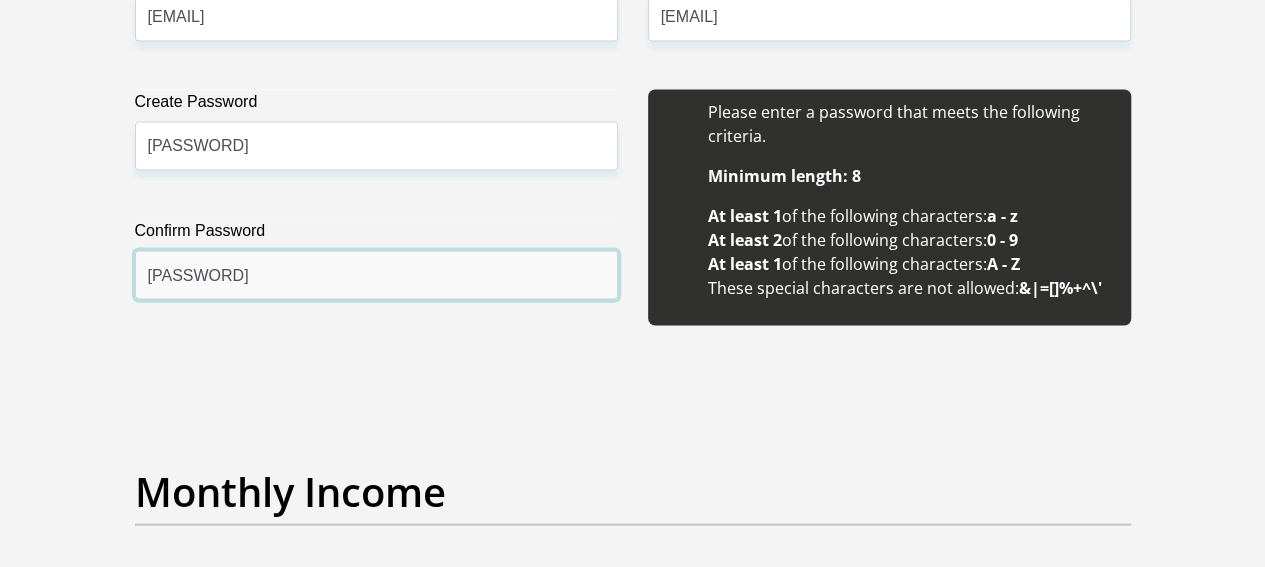 scroll, scrollTop: 2300, scrollLeft: 0, axis: vertical 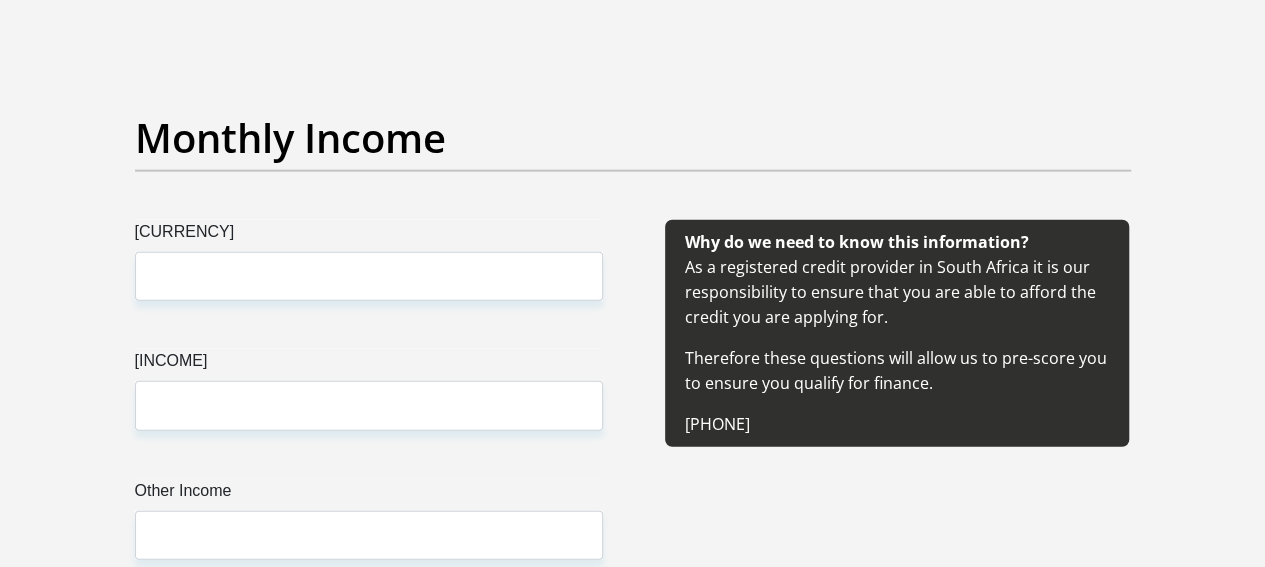 type on "[PASSWORD]" 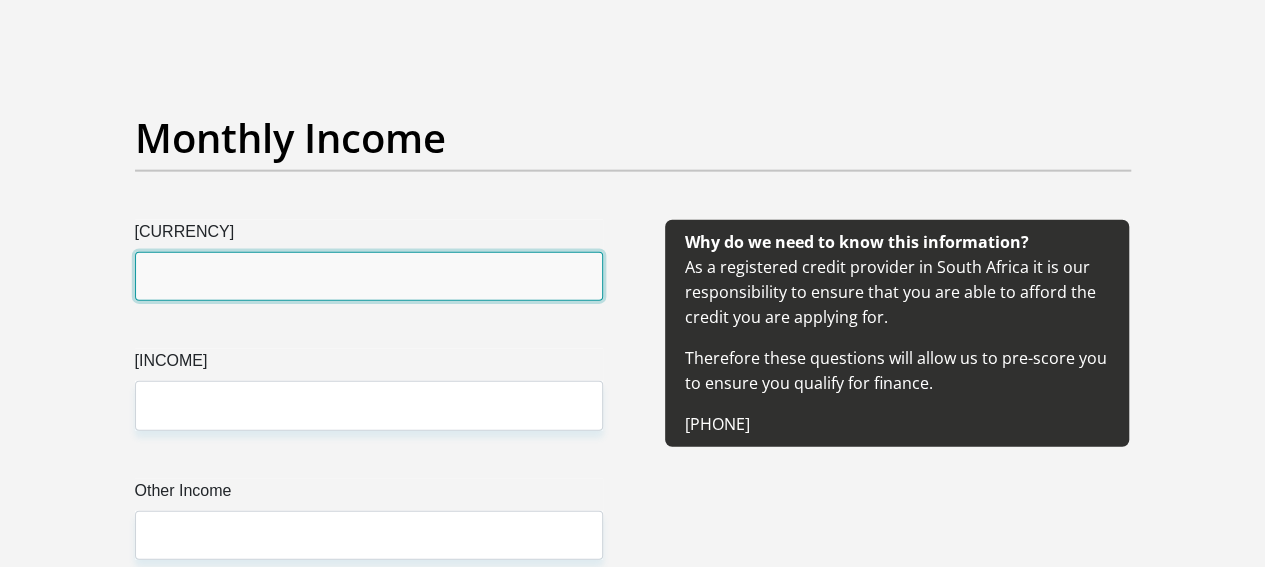 click on "[CURRENCY]" at bounding box center [369, 276] 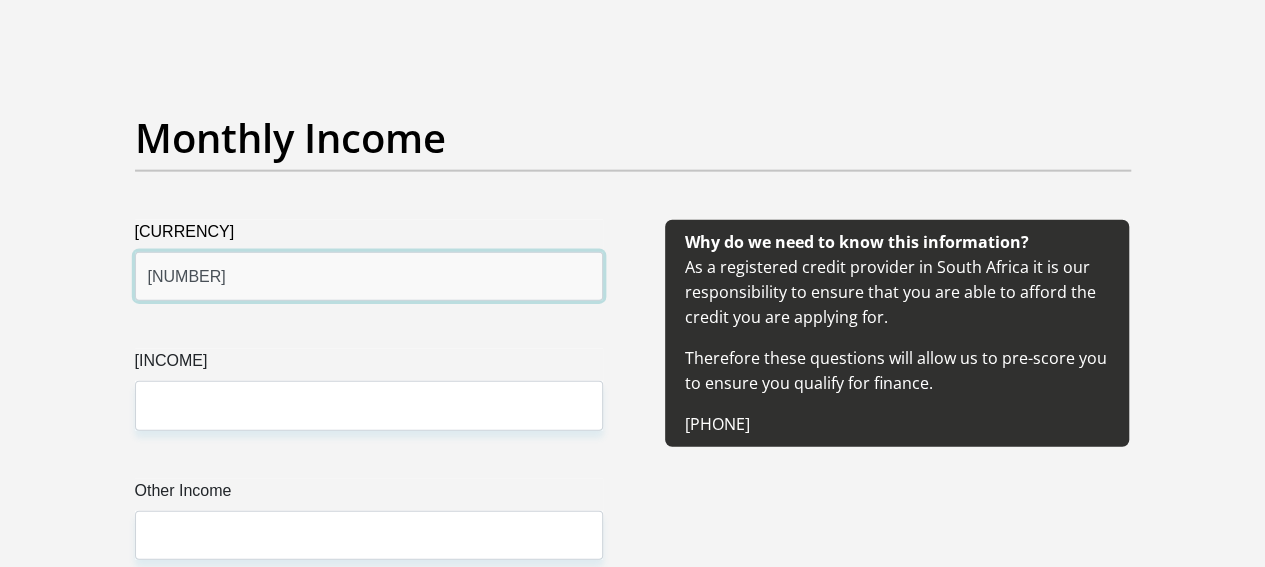 type on "[NUMBER]" 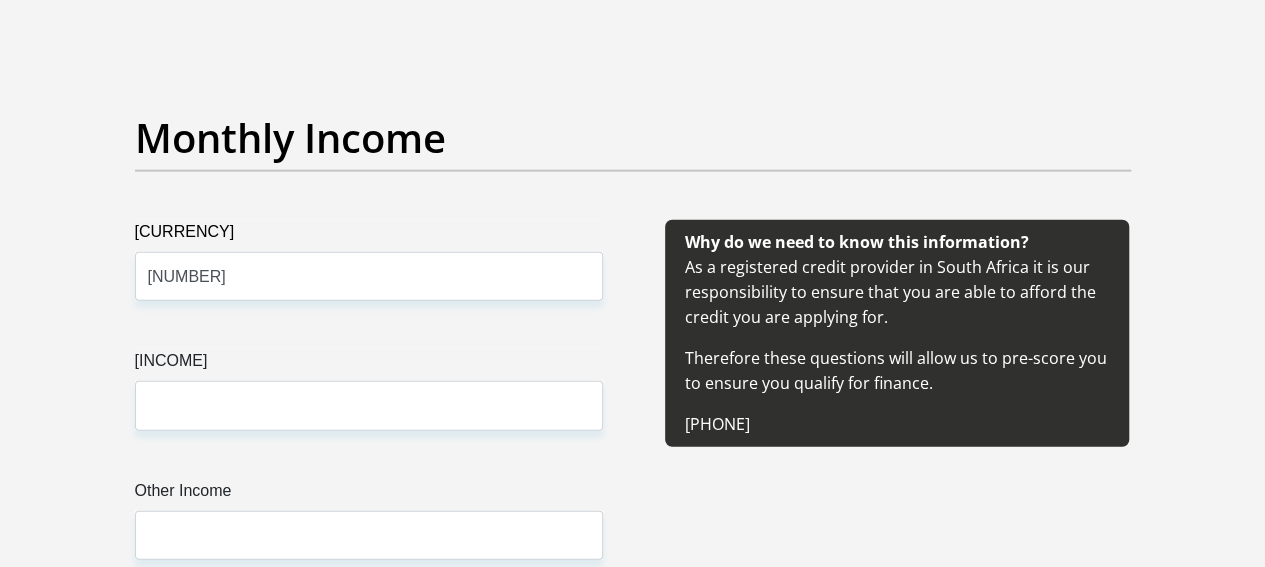 click on "[INCOME]" at bounding box center [369, 365] 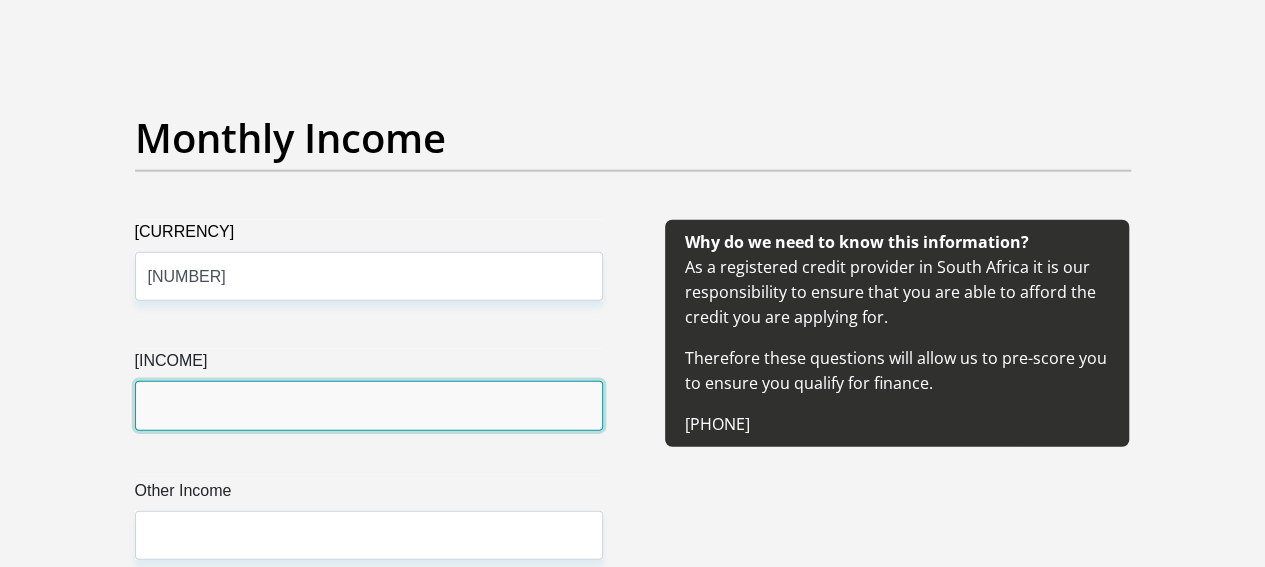 click on "[INCOME]" at bounding box center (369, 405) 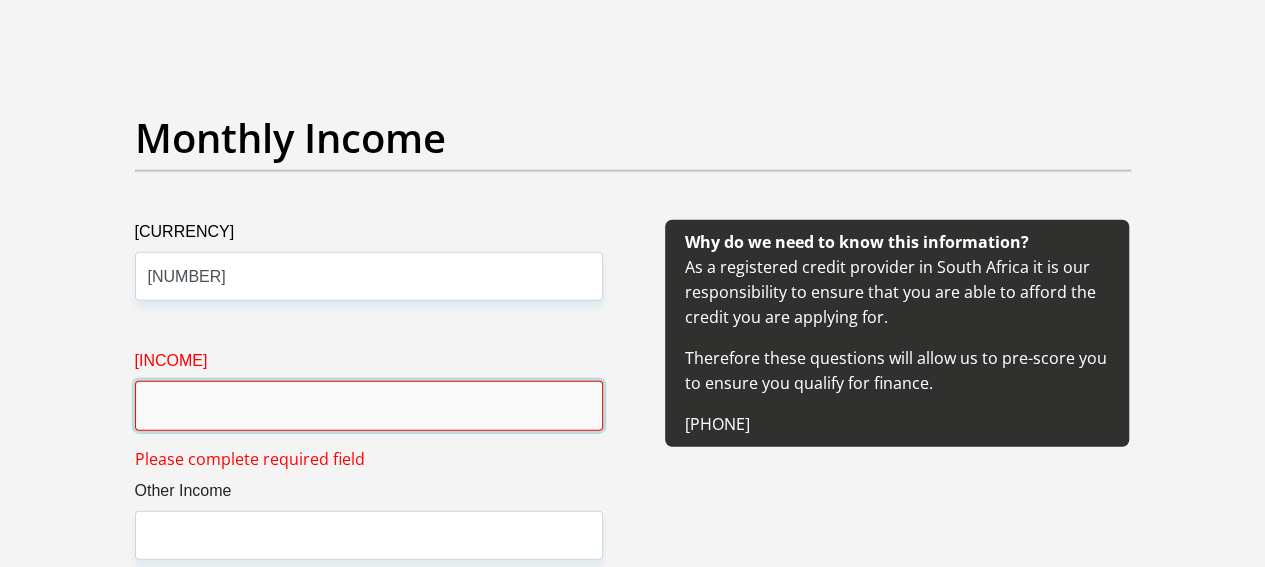 type on "4" 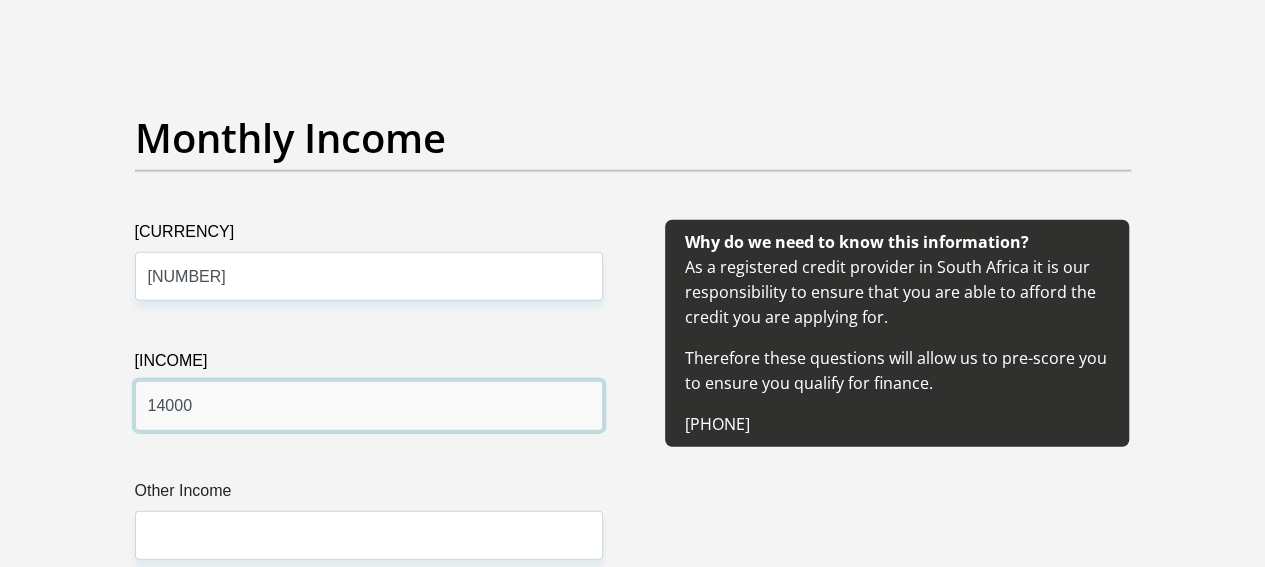 type on "14000" 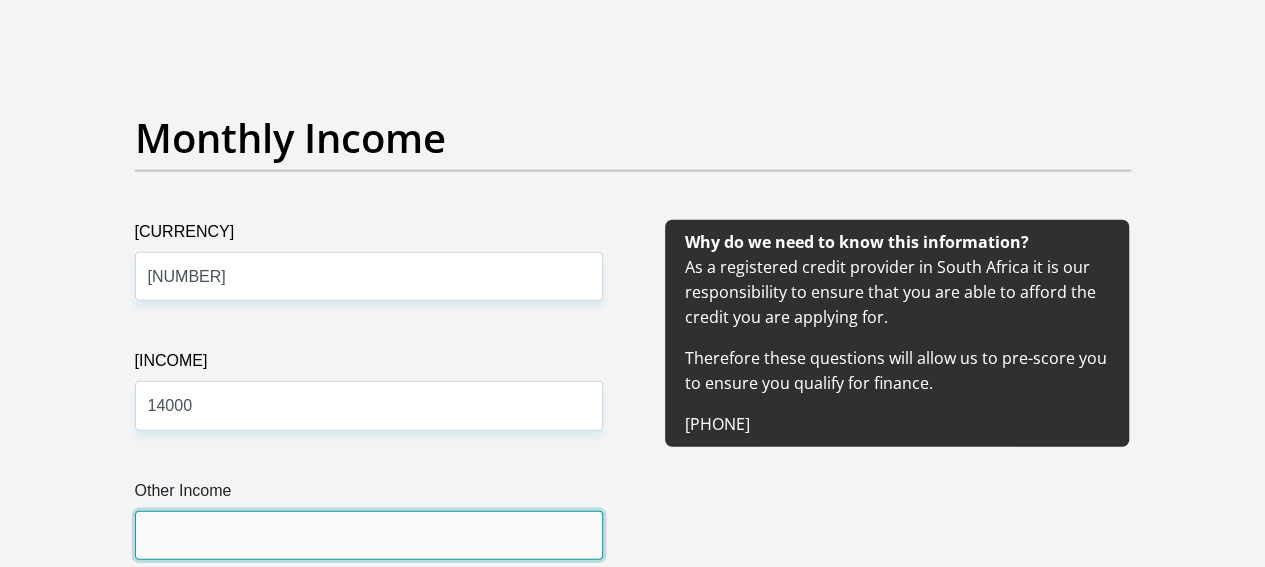click on "Other Income" at bounding box center [369, 535] 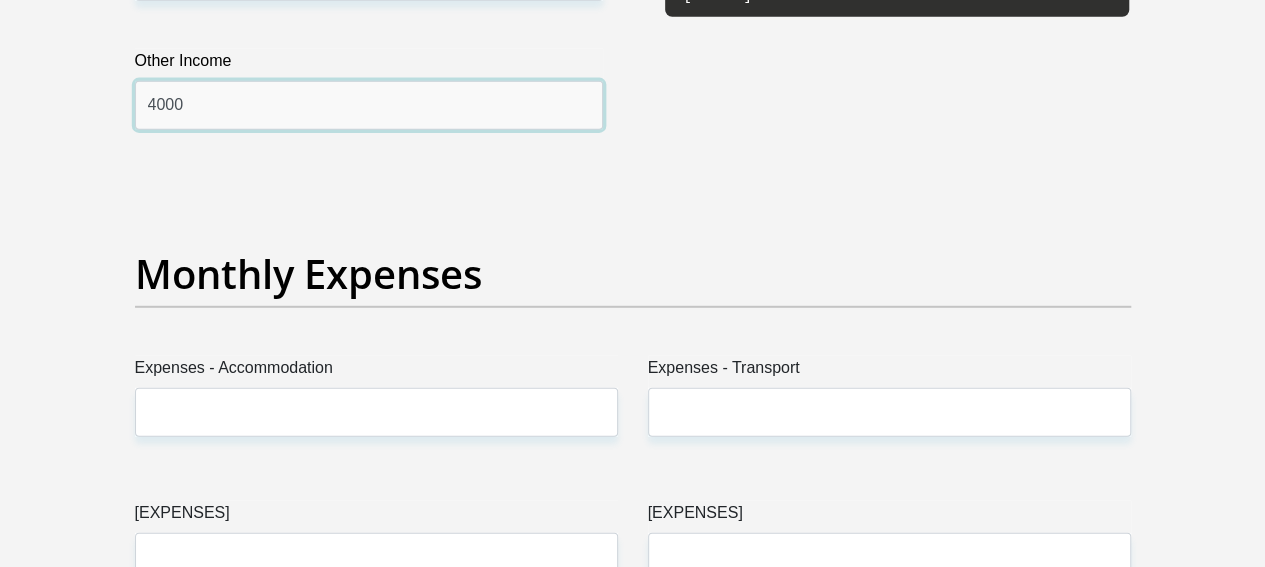 scroll, scrollTop: 2800, scrollLeft: 0, axis: vertical 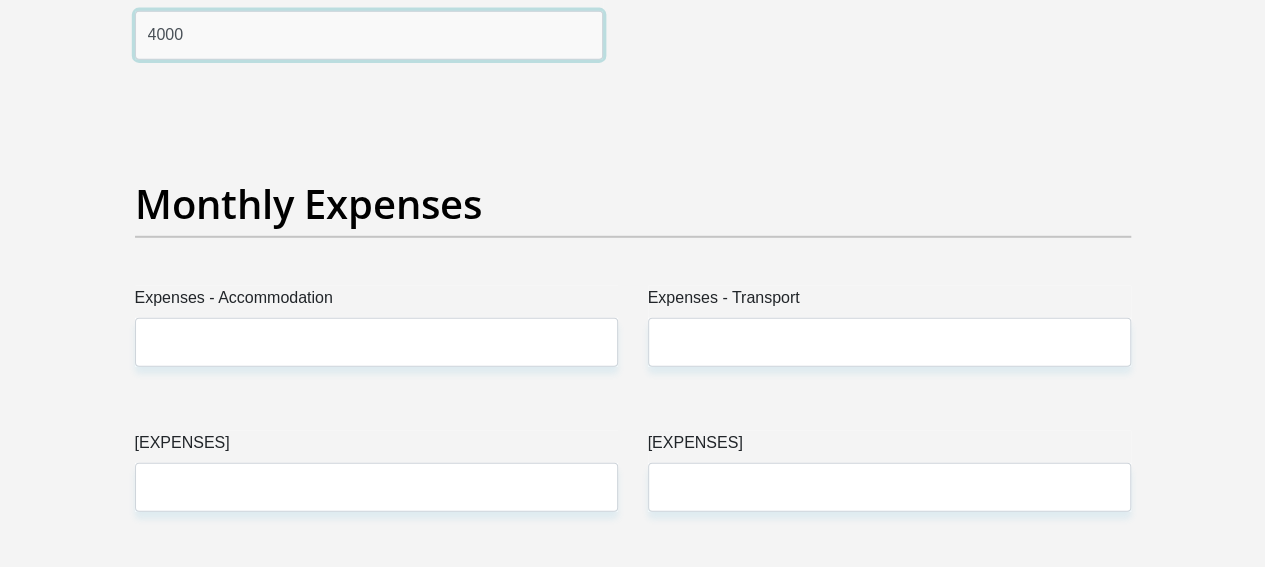 type on "4000" 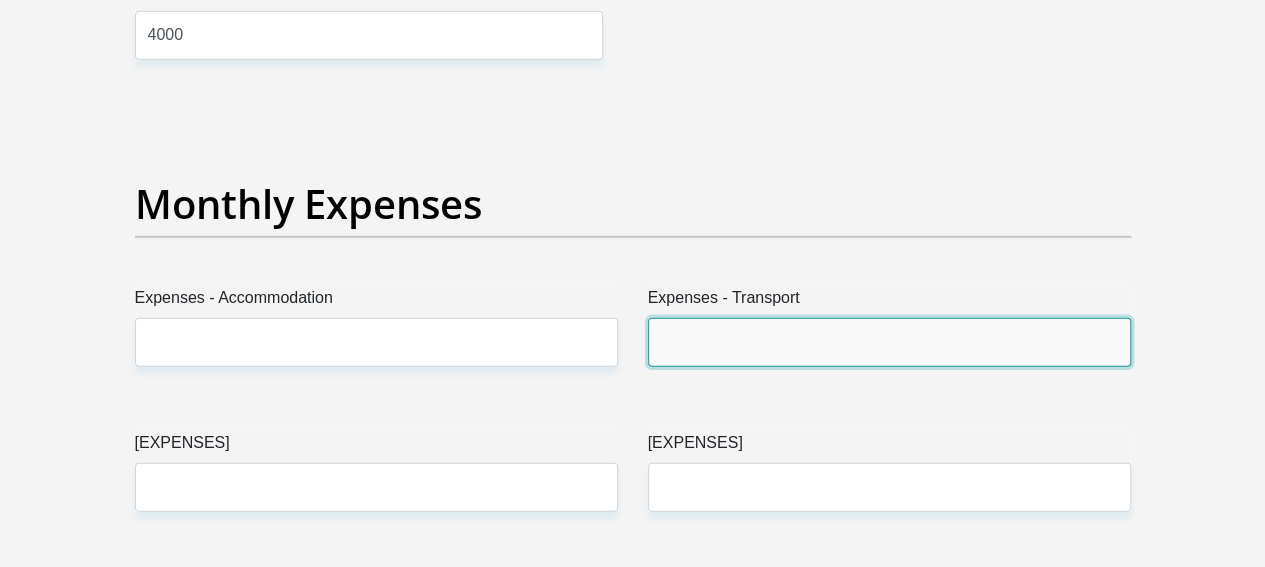click on "Expenses - Transport" at bounding box center (889, 342) 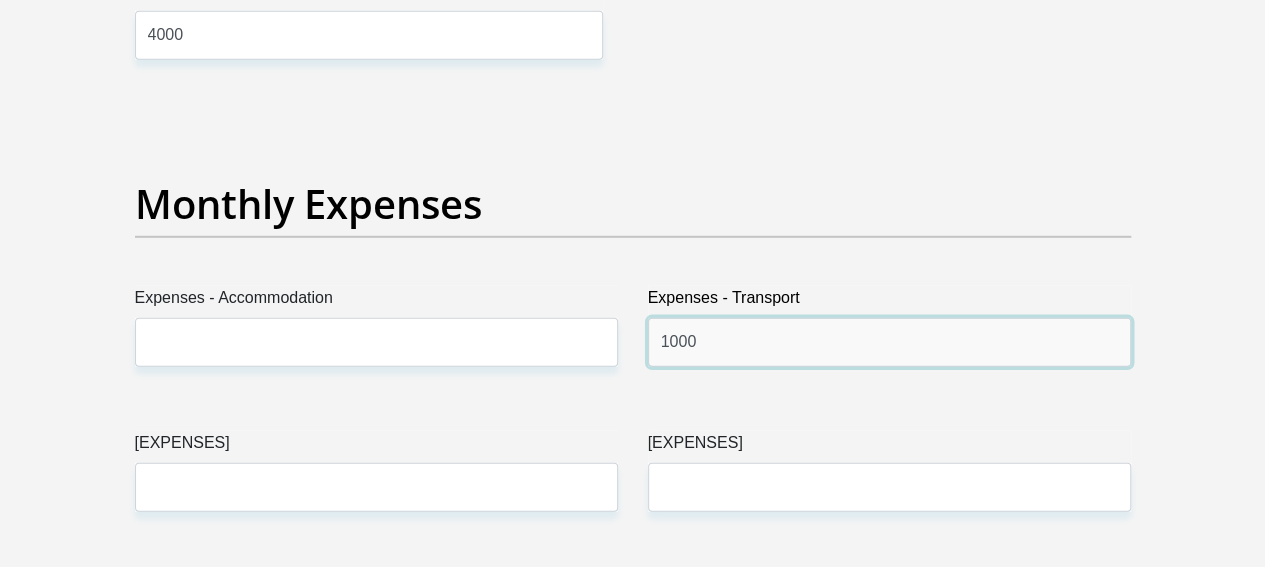 type on "1000" 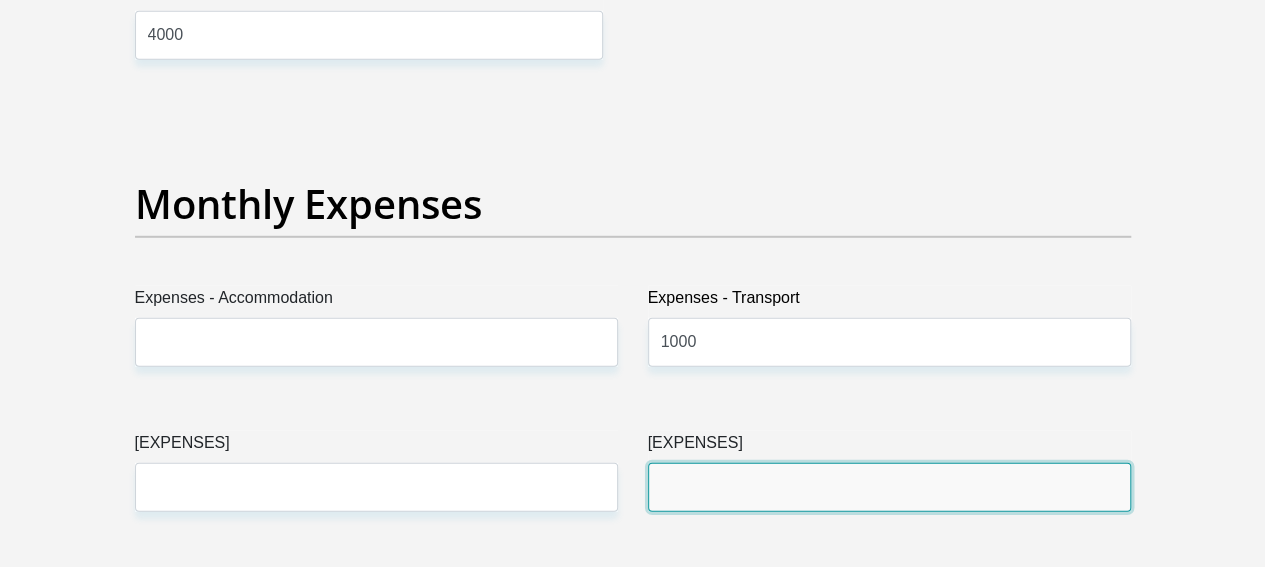 click on "[EXPENSES]" at bounding box center [889, 487] 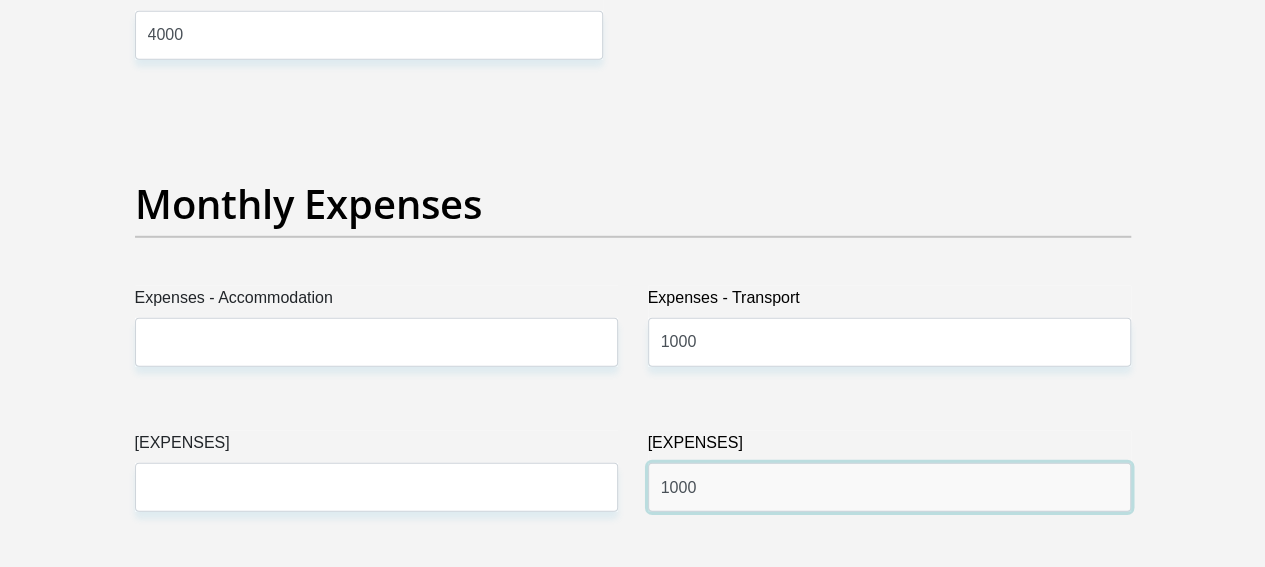 type on "1000" 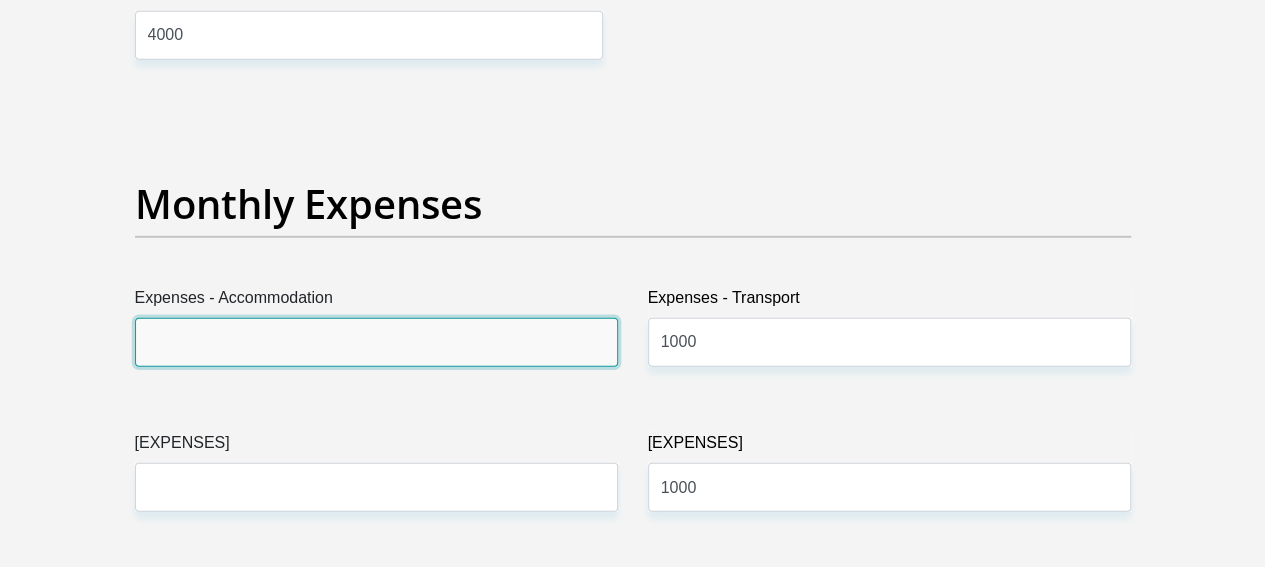 click on "Expenses - Accommodation" at bounding box center (376, 342) 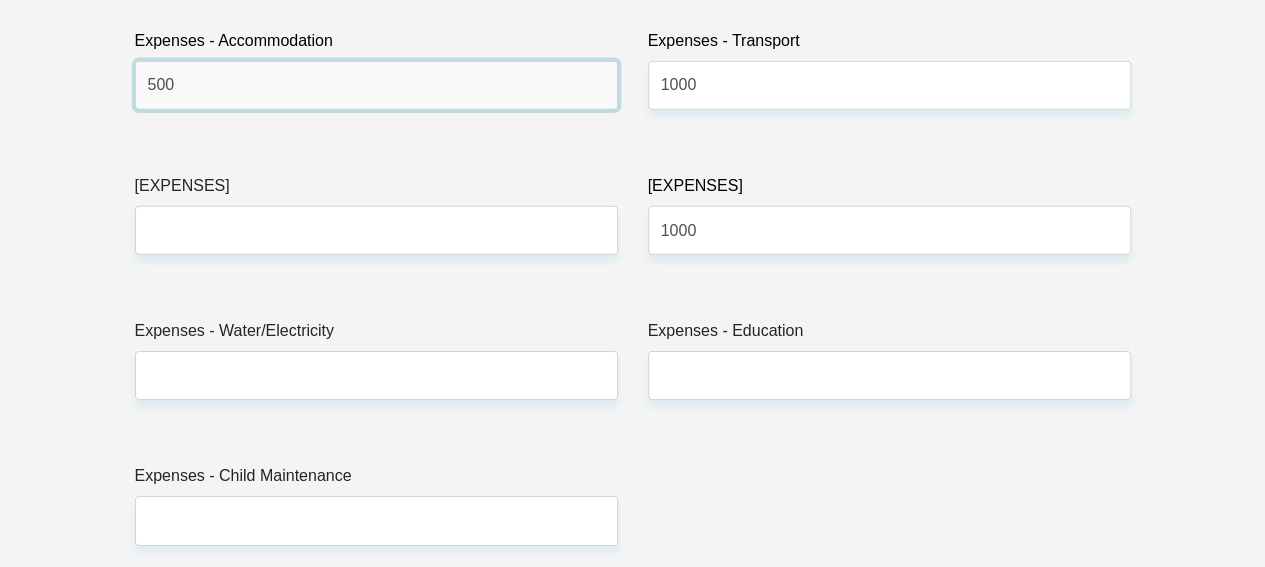 scroll, scrollTop: 3100, scrollLeft: 0, axis: vertical 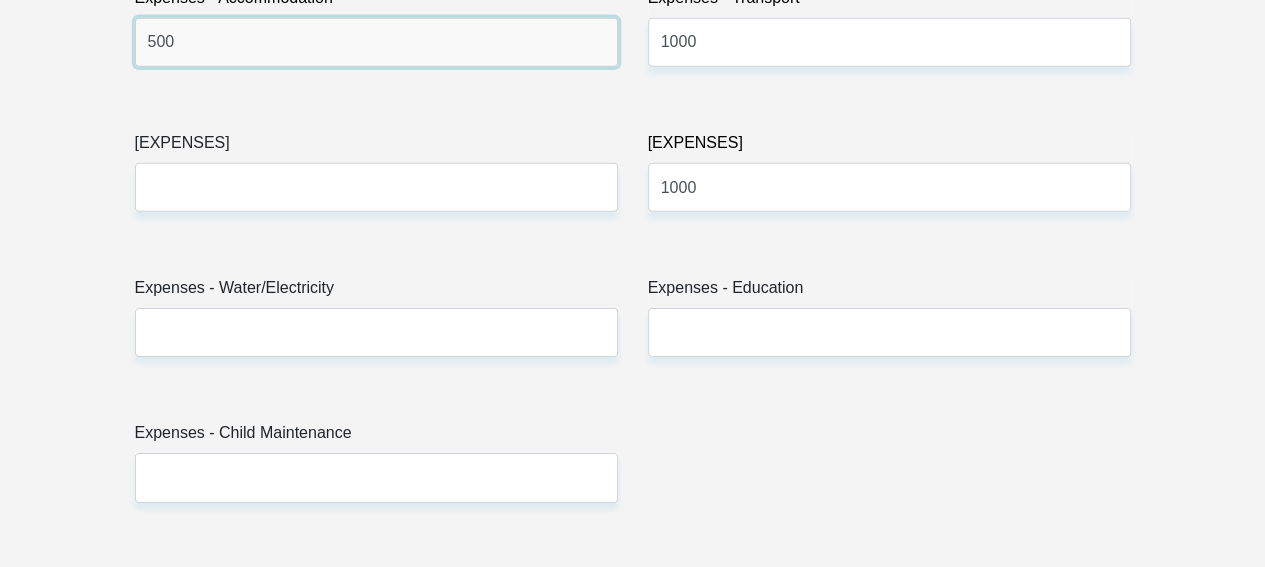 type on "500" 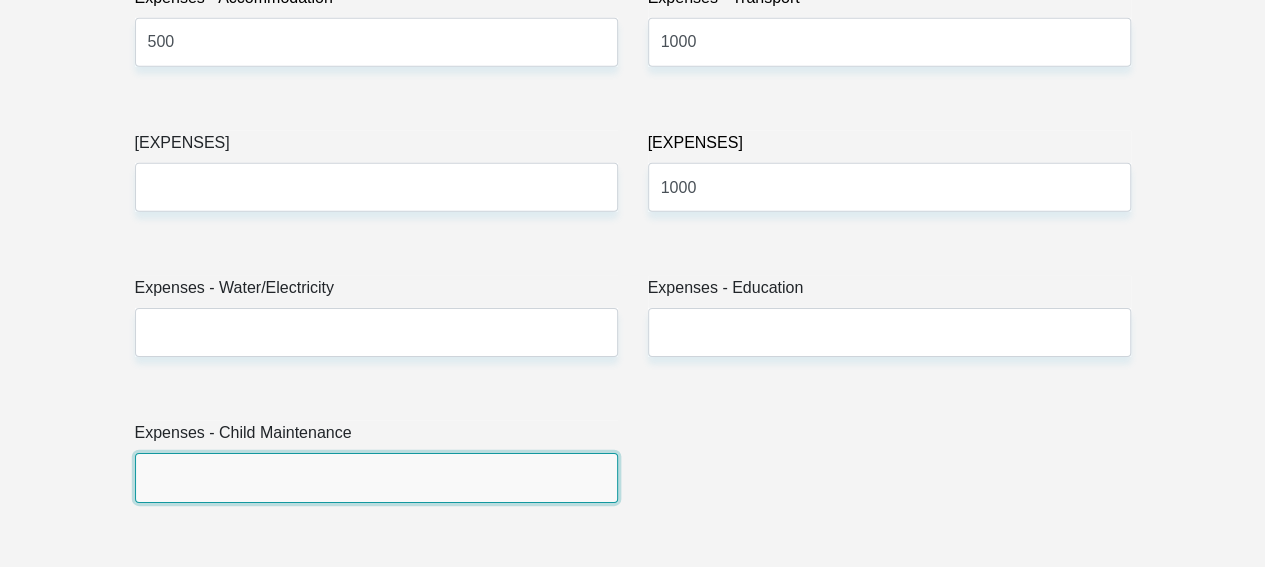 click on "Expenses - Child Maintenance" at bounding box center [376, 477] 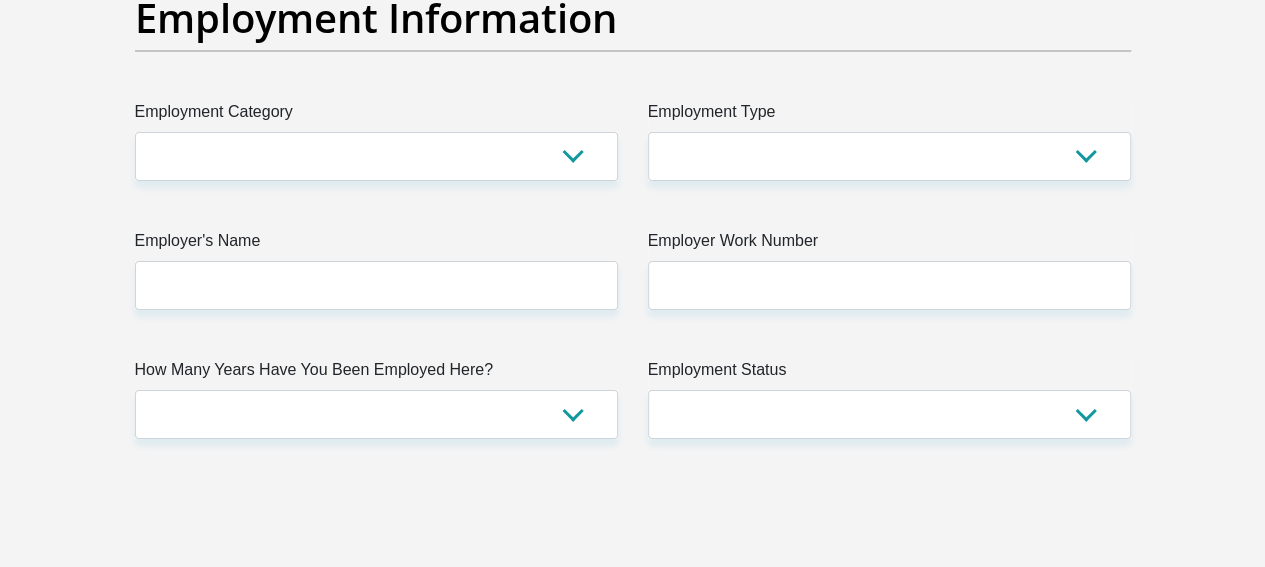 scroll, scrollTop: 3600, scrollLeft: 0, axis: vertical 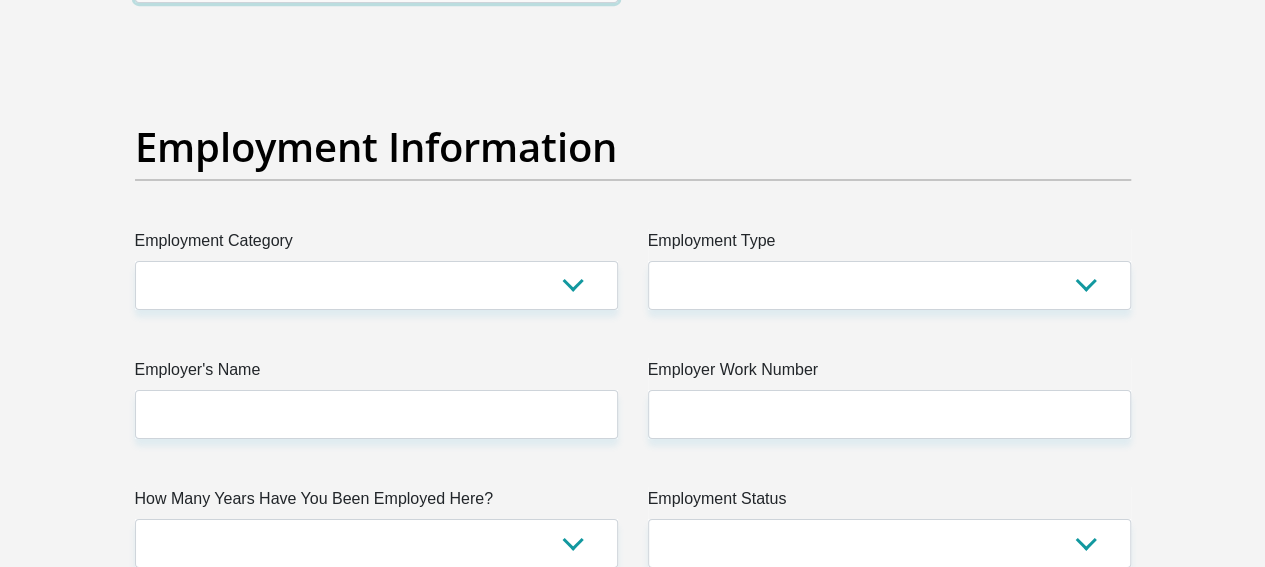 type on "[NUMBER]" 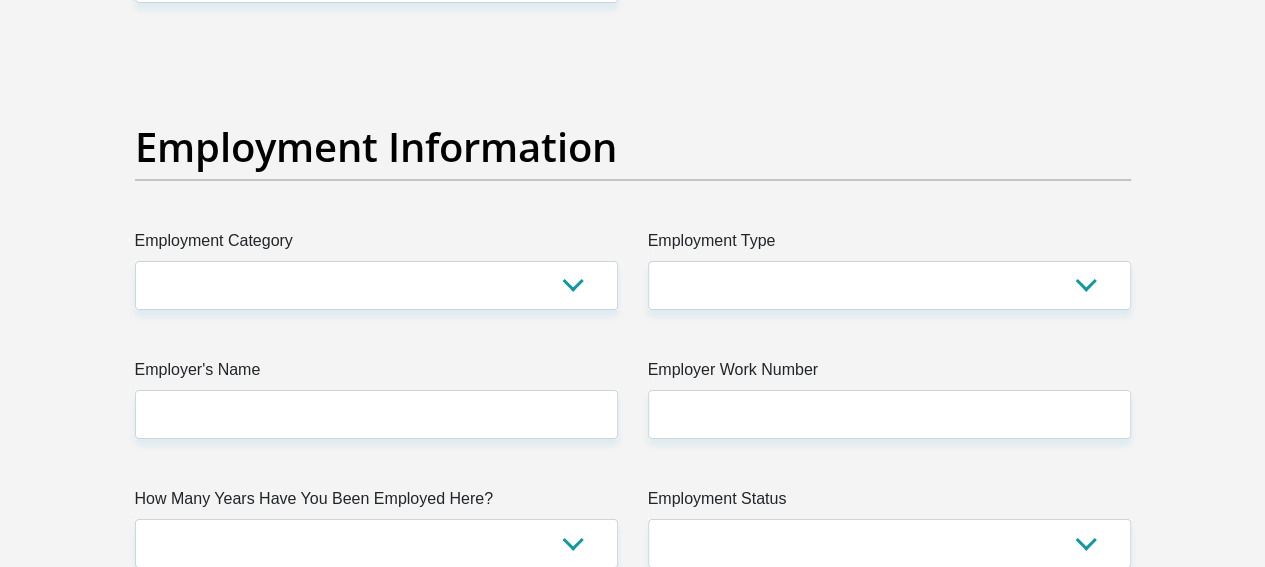 click on "[TITLE] [FIRST] [LAST] [ID NUMBER] [PHONE] [COUNTRY]" at bounding box center [633, 10] 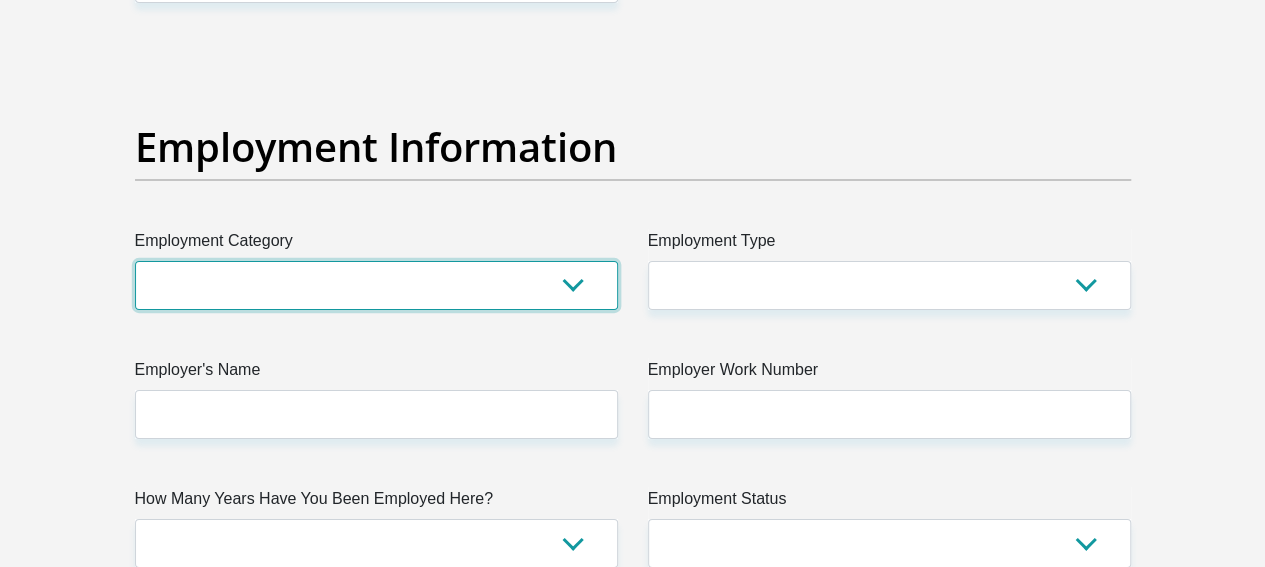 click on "AGRICULTURE
ALCOHOL & TOBACCO
CONSTRUCTION MATERIALS
METALLURGY
EQUIPMENT FOR RENEWABLE ENERGY
SPECIALIZED CONTRACTORS
CAR
GAMING (INCL. INTERNET
OTHER WHOLESALE
UNLICENSED PHARMACEUTICALS
CURRENCY EXCHANGE HOUSES
OTHER FINANCIAL INSTITUTIONS & INSURANCE
REAL ESTATE AGENTS
OIL & GAS
OTHER MATERIALS (E.G. IRON ORE)
PRECIOUS STONES & PRECIOUS METALS
POLITICAL ORGANIZATIONS
RELIGIOUS ORGANIZATIONS(NOT SECTS)
ACTI. HAVING BUSINESS DEAL WITH PUBLIC ADMINISTRATION
LAUNDROMATS" at bounding box center [376, 285] 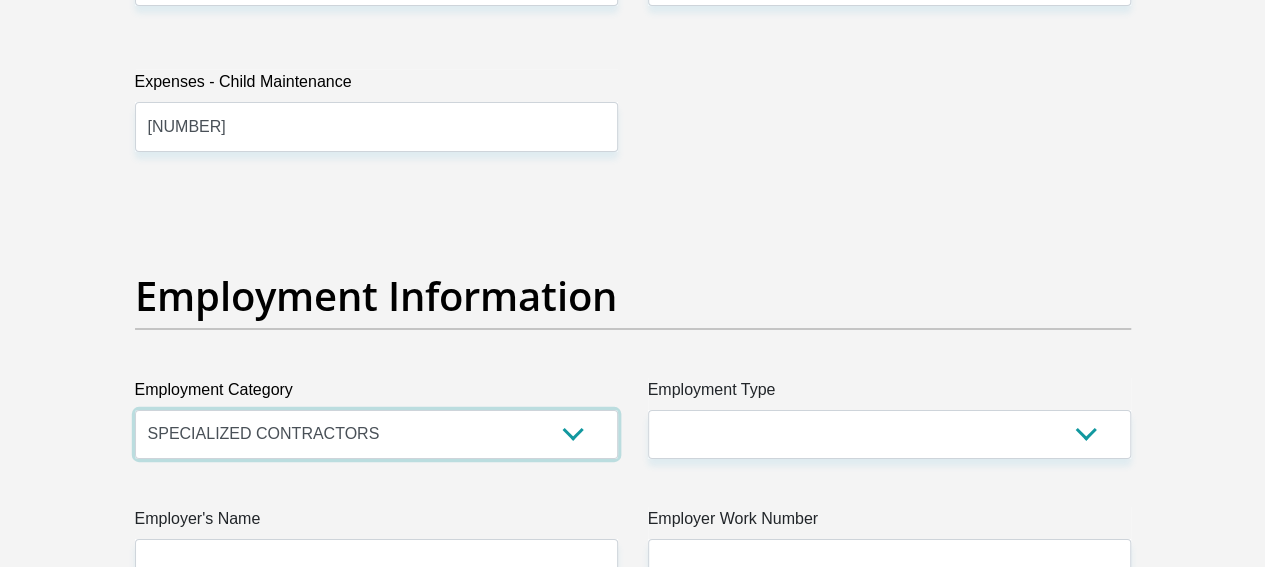 scroll, scrollTop: 3400, scrollLeft: 0, axis: vertical 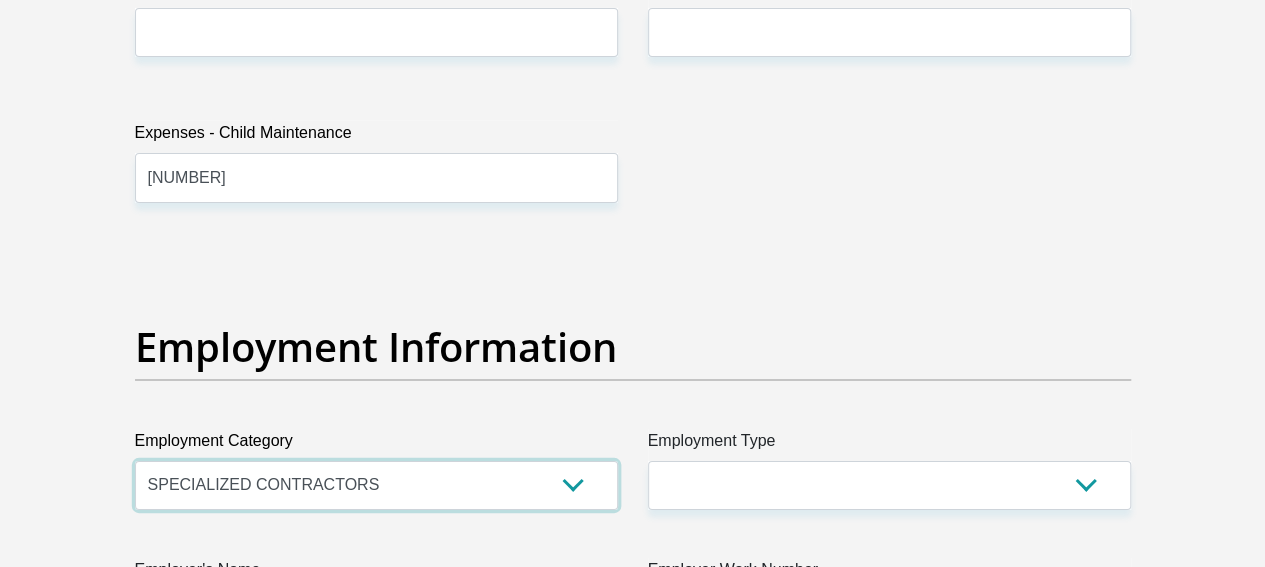 click on "AGRICULTURE
ALCOHOL & TOBACCO
CONSTRUCTION MATERIALS
METALLURGY
EQUIPMENT FOR RENEWABLE ENERGY
SPECIALIZED CONTRACTORS
CAR
GAMING (INCL. INTERNET
OTHER WHOLESALE
UNLICENSED PHARMACEUTICALS
CURRENCY EXCHANGE HOUSES
OTHER FINANCIAL INSTITUTIONS & INSURANCE
REAL ESTATE AGENTS
OIL & GAS
OTHER MATERIALS (E.G. IRON ORE)
PRECIOUS STONES & PRECIOUS METALS
POLITICAL ORGANIZATIONS
RELIGIOUS ORGANIZATIONS(NOT SECTS)
ACTI. HAVING BUSINESS DEAL WITH PUBLIC ADMINISTRATION
LAUNDROMATS" at bounding box center [376, 485] 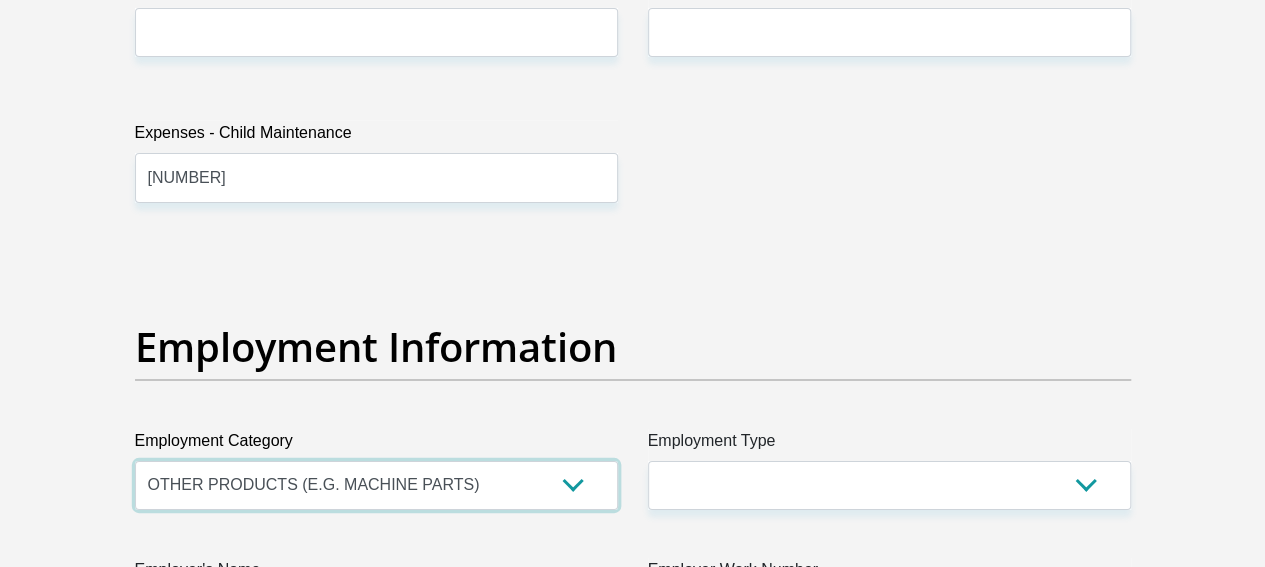 click on "AGRICULTURE
ALCOHOL & TOBACCO
CONSTRUCTION MATERIALS
METALLURGY
EQUIPMENT FOR RENEWABLE ENERGY
SPECIALIZED CONTRACTORS
CAR
GAMING (INCL. INTERNET
OTHER WHOLESALE
UNLICENSED PHARMACEUTICALS
CURRENCY EXCHANGE HOUSES
OTHER FINANCIAL INSTITUTIONS & INSURANCE
REAL ESTATE AGENTS
OIL & GAS
OTHER MATERIALS (E.G. IRON ORE)
PRECIOUS STONES & PRECIOUS METALS
POLITICAL ORGANIZATIONS
RELIGIOUS ORGANIZATIONS(NOT SECTS)
ACTI. HAVING BUSINESS DEAL WITH PUBLIC ADMINISTRATION
LAUNDROMATS" at bounding box center (376, 485) 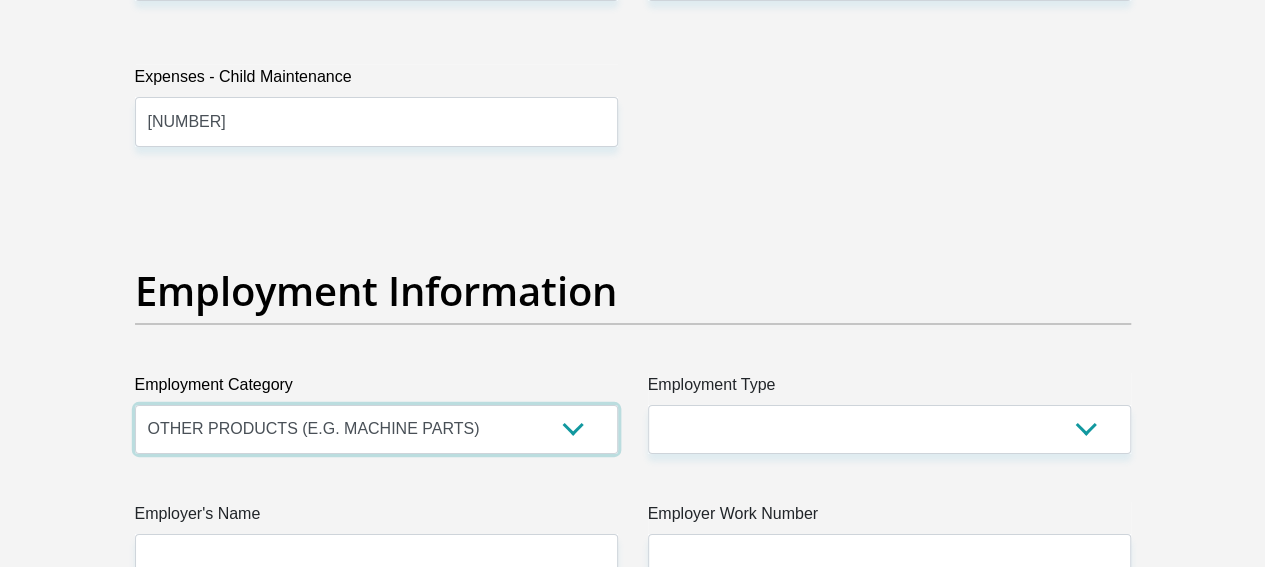 scroll, scrollTop: 3500, scrollLeft: 0, axis: vertical 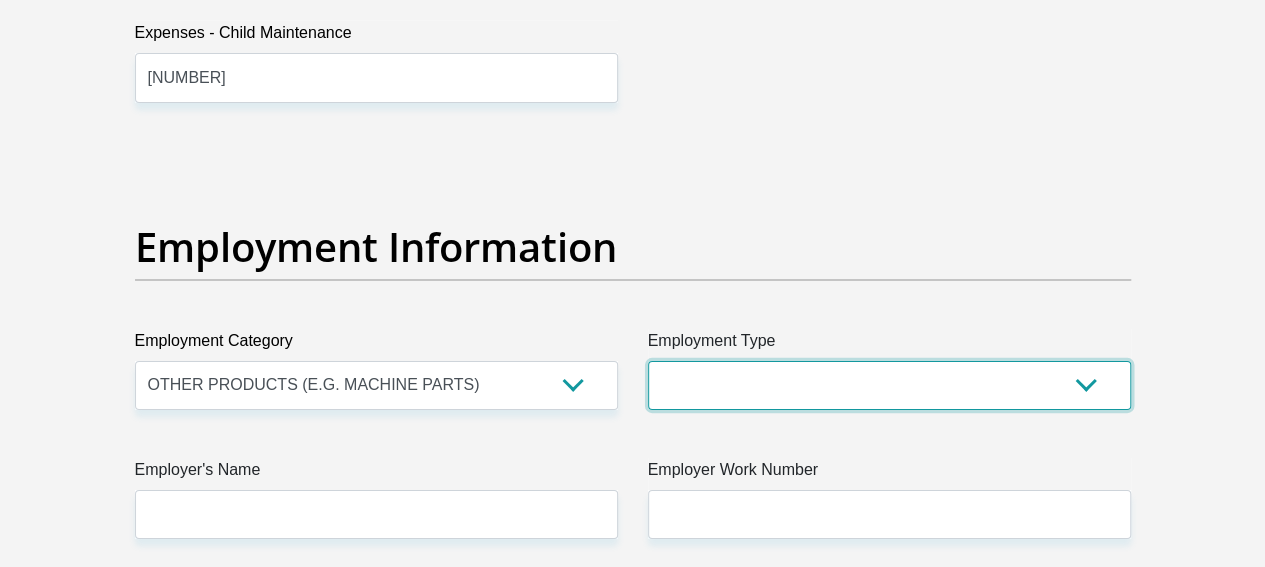 click on "College/Lecturer
Craft Seller
Creative
Driver
Executive
Farmer
Forces - Non Commissioned
Forces - Officer
Hawker
Housewife
Labourer
Licenced Professional
Manager
Miner
Non Licenced Professional
Office Staff/Clerk
Outside Worker
Pensioner
Permanent Teacher
Production/Manufacturing
Sales
Self-Employed
Semi-Professional Worker
Service Industry  Social Worker  Student" at bounding box center [889, 385] 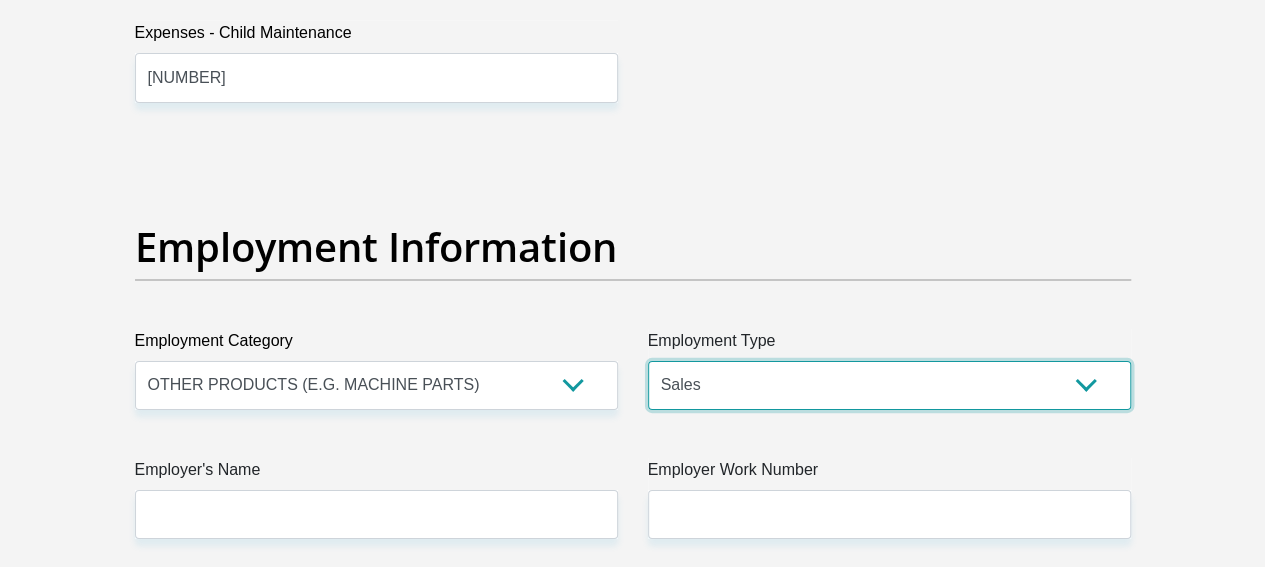 click on "College/Lecturer
Craft Seller
Creative
Driver
Executive
Farmer
Forces - Non Commissioned
Forces - Officer
Hawker
Housewife
Labourer
Licenced Professional
Manager
Miner
Non Licenced Professional
Office Staff/Clerk
Outside Worker
Pensioner
Permanent Teacher
Production/Manufacturing
Sales
Self-Employed
Semi-Professional Worker
Service Industry  Social Worker  Student" at bounding box center (889, 385) 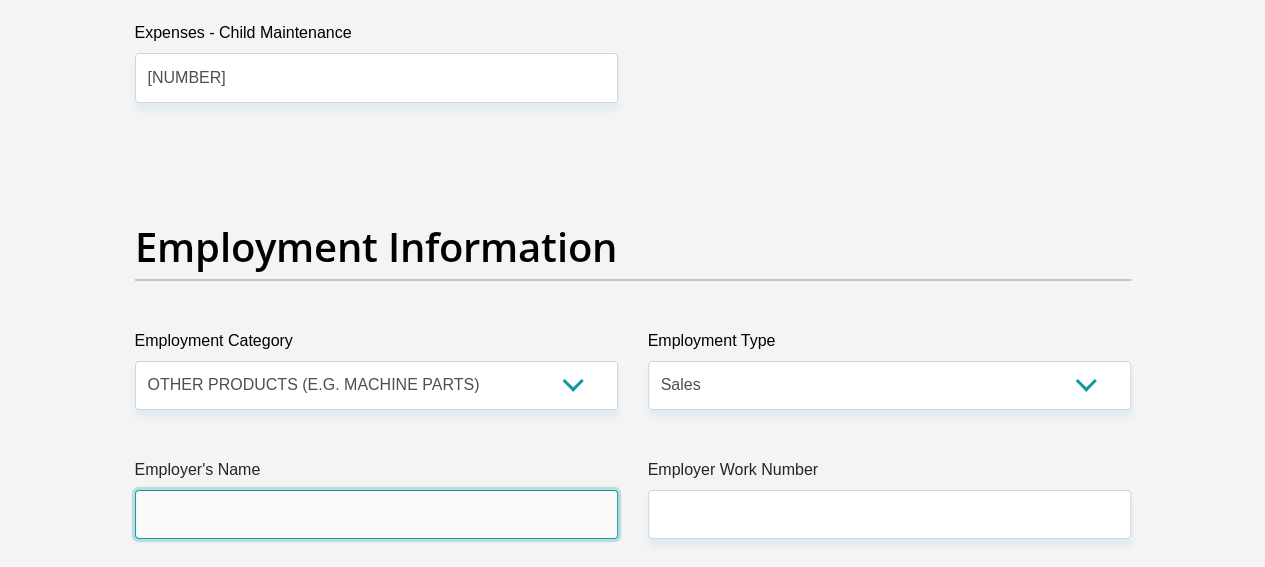 click on "Employer's Name" at bounding box center (376, 514) 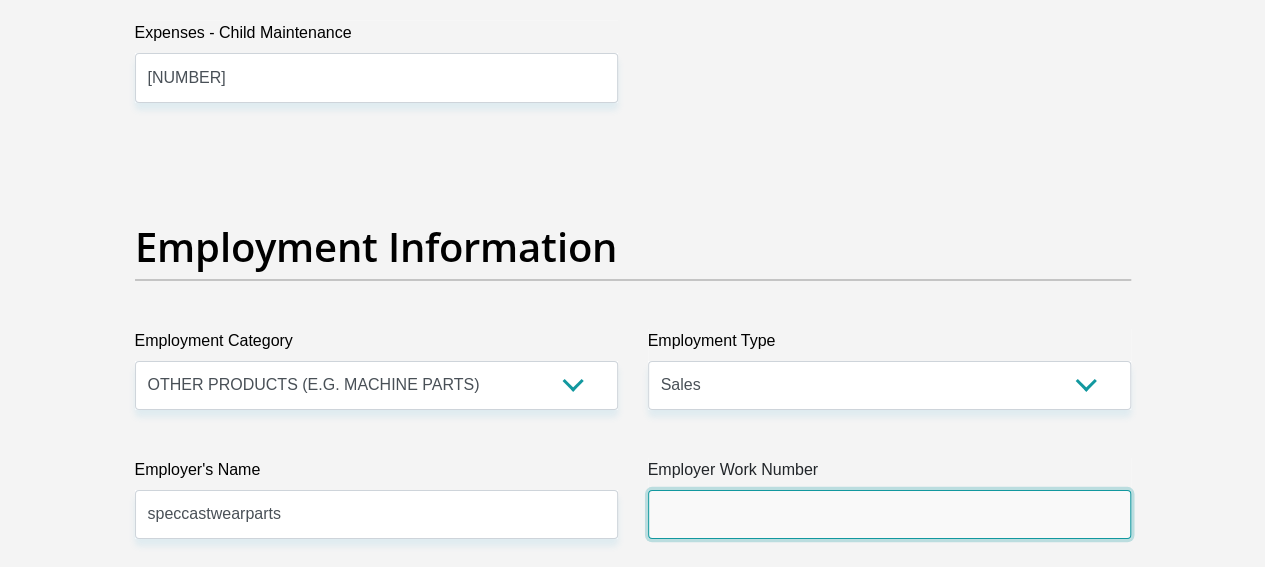 click on "Employer Work Number" at bounding box center (889, 514) 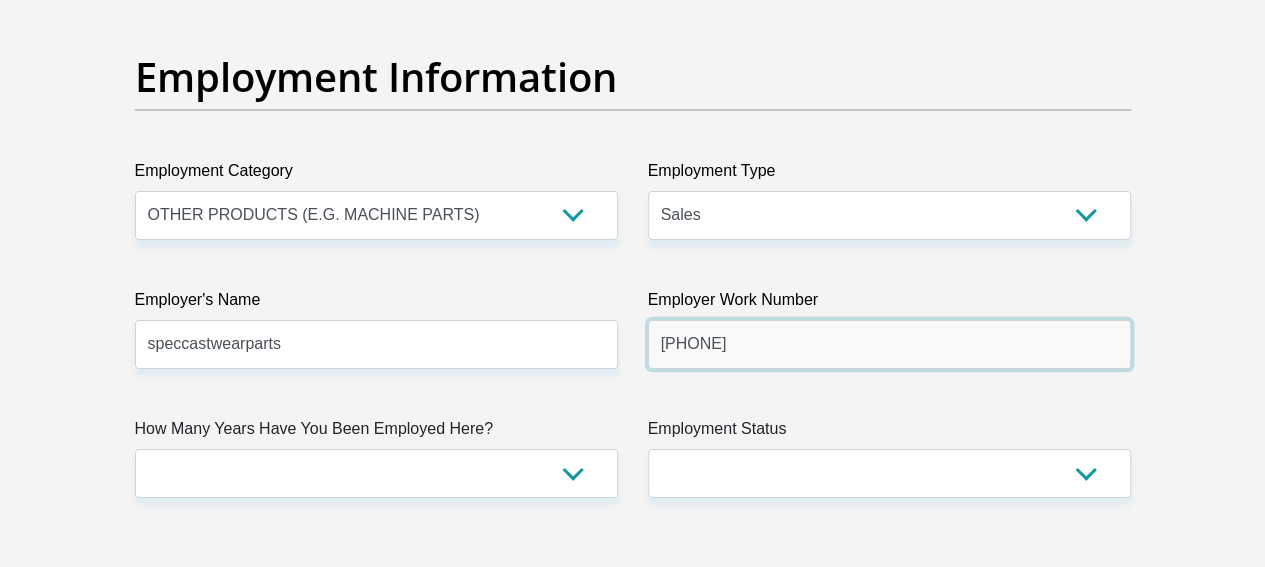 scroll, scrollTop: 3700, scrollLeft: 0, axis: vertical 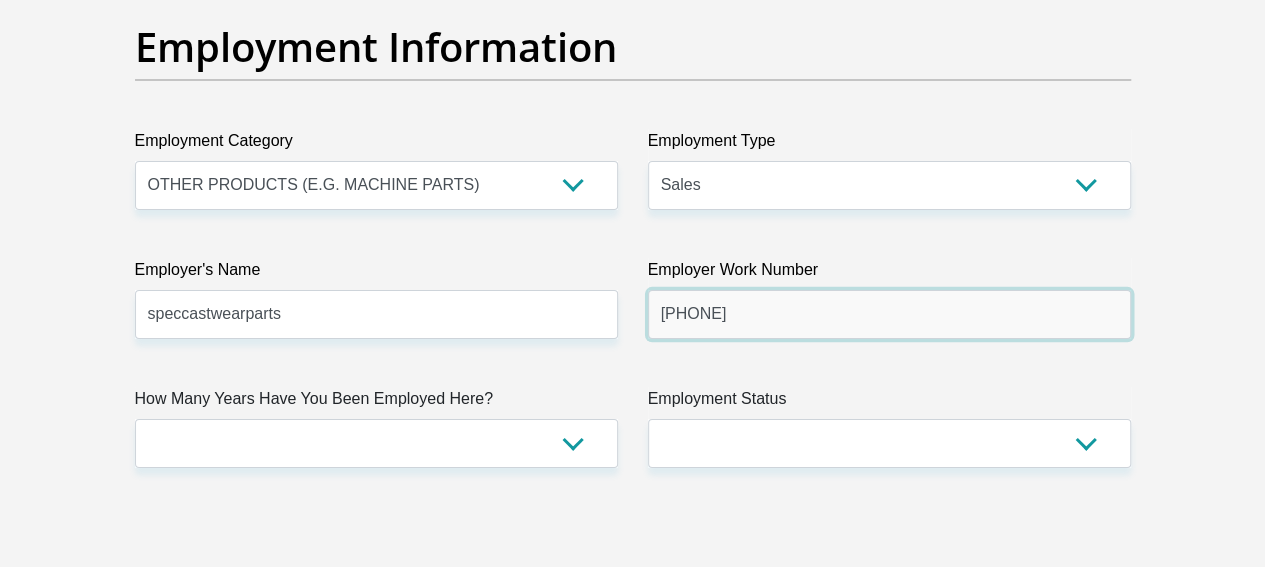 type on "[PHONE]" 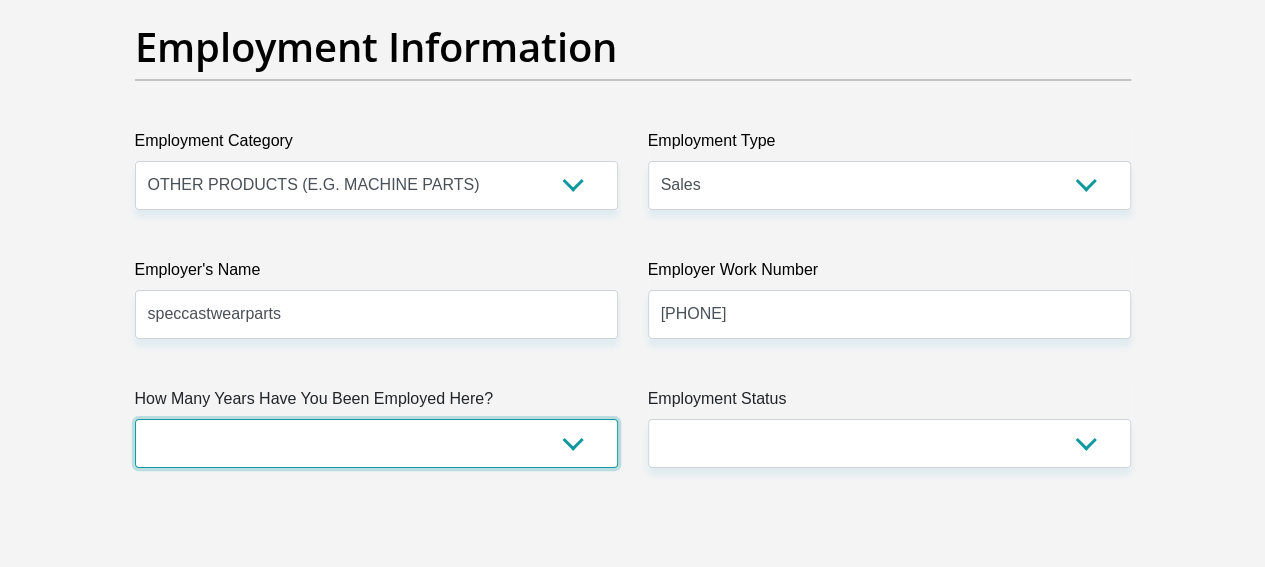 click on "less than 1 year
1-3 years
3-5 years
5+ years" at bounding box center [376, 443] 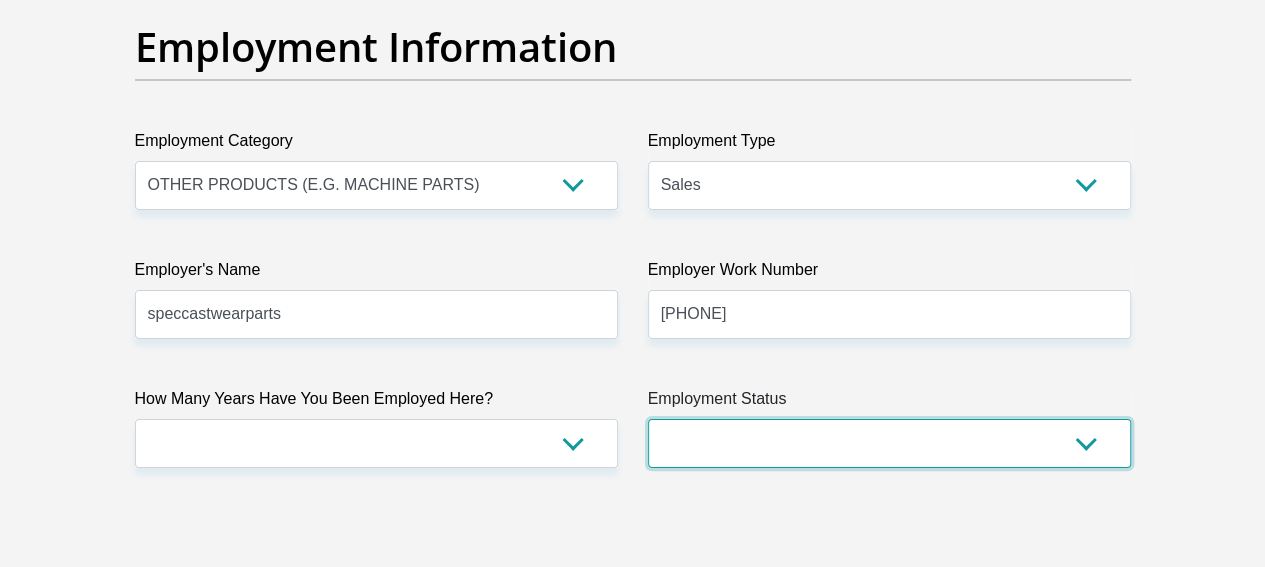 click on "Permanent/Full-time
Part-time/Casual
Contract Worker
Self-Employed
Housewife
Retired
Student
Medically Boarded
Disability
Unemployed" at bounding box center (889, 443) 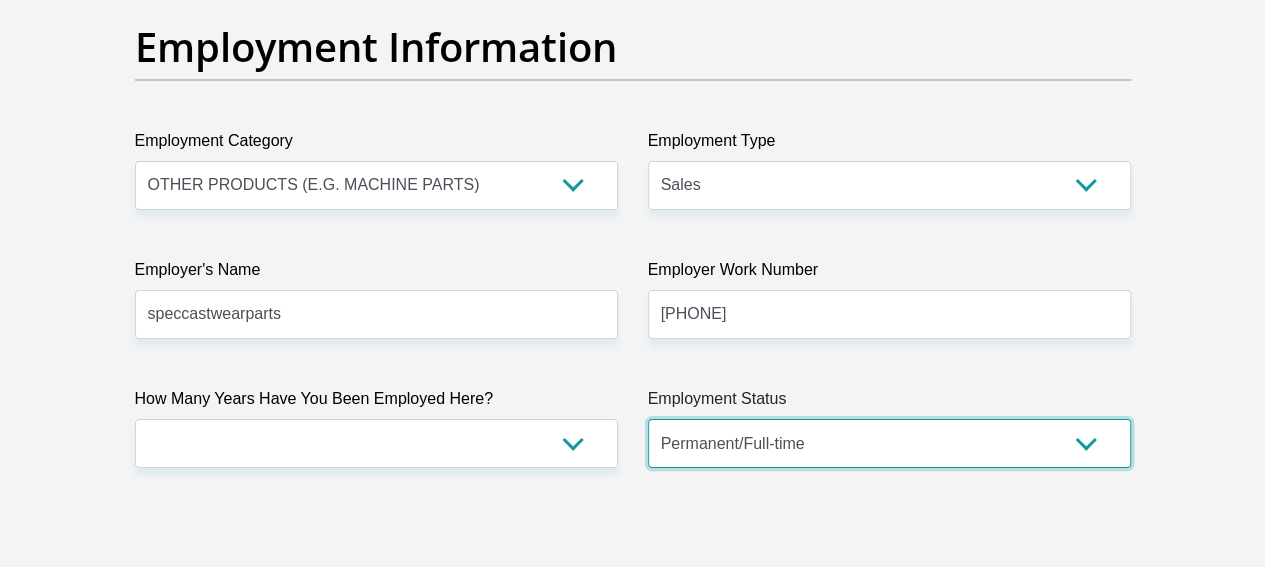 click on "Permanent/Full-time
Part-time/Casual
Contract Worker
Self-Employed
Housewife
Retired
Student
Medically Boarded
Disability
Unemployed" at bounding box center [889, 443] 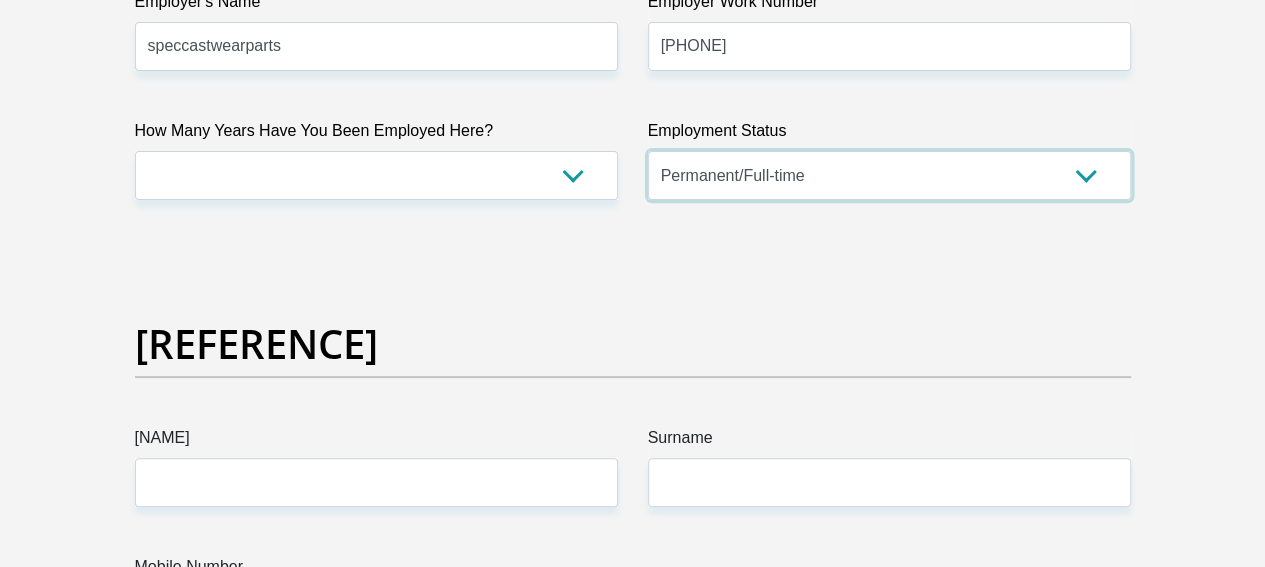 scroll, scrollTop: 4000, scrollLeft: 0, axis: vertical 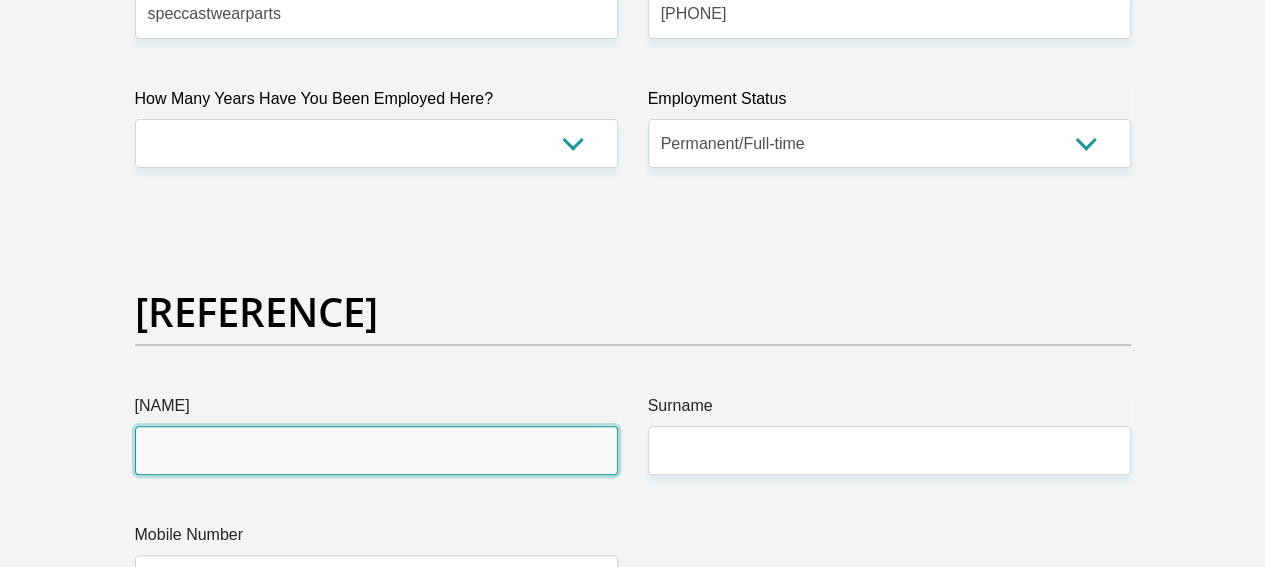 click on "[NAME]" at bounding box center [376, 450] 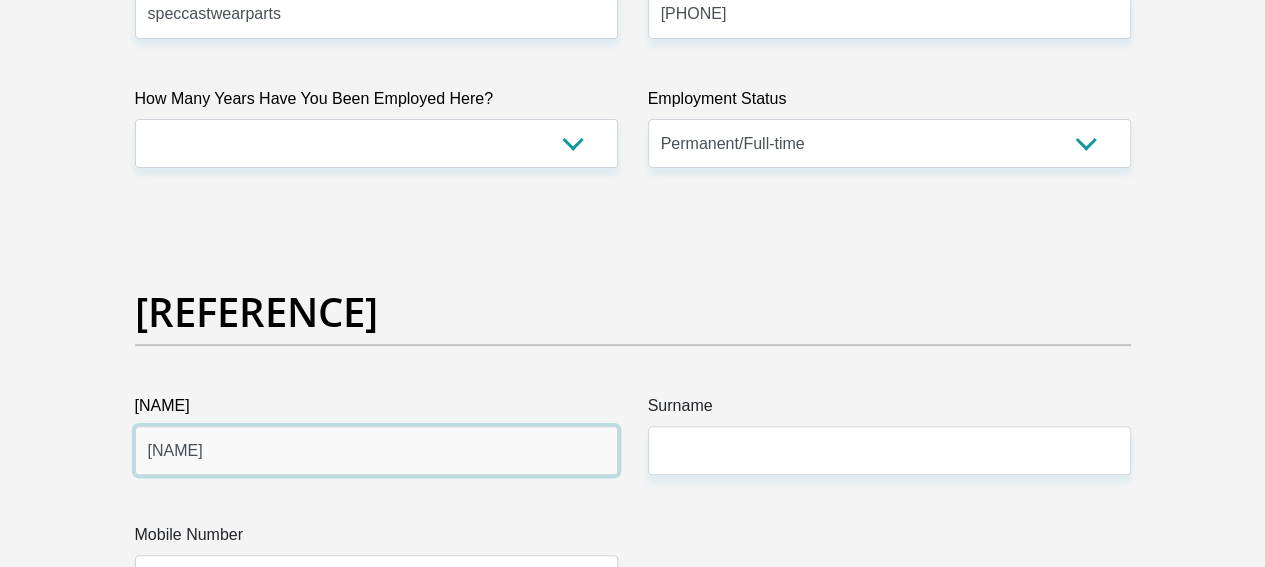 type on "[NAME]" 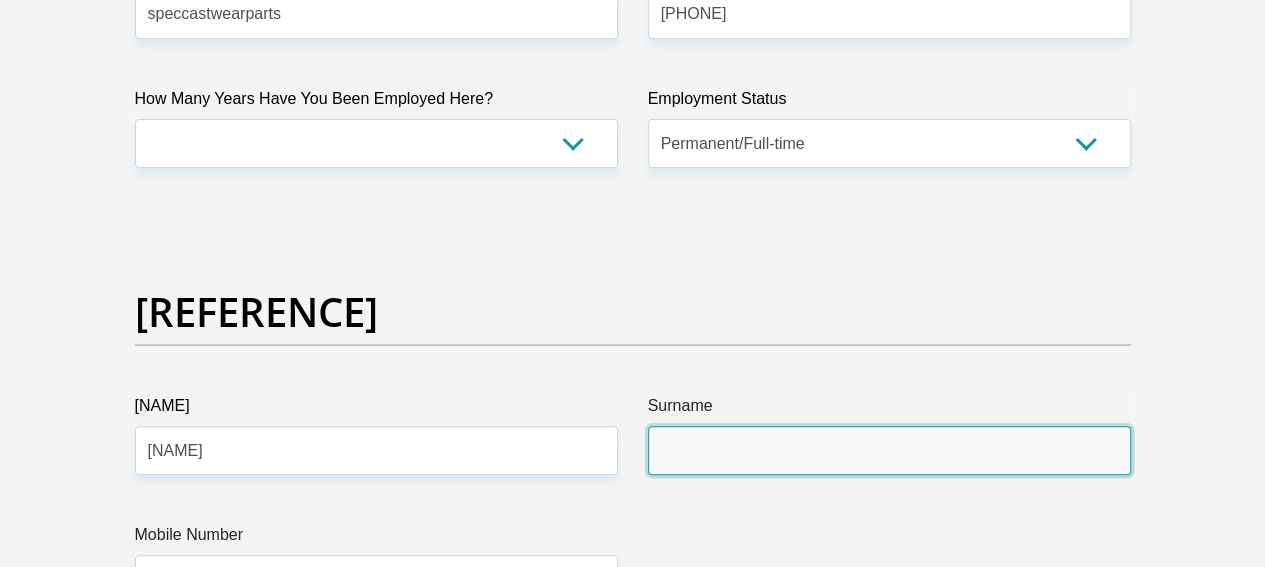 click on "Surname" at bounding box center (889, 450) 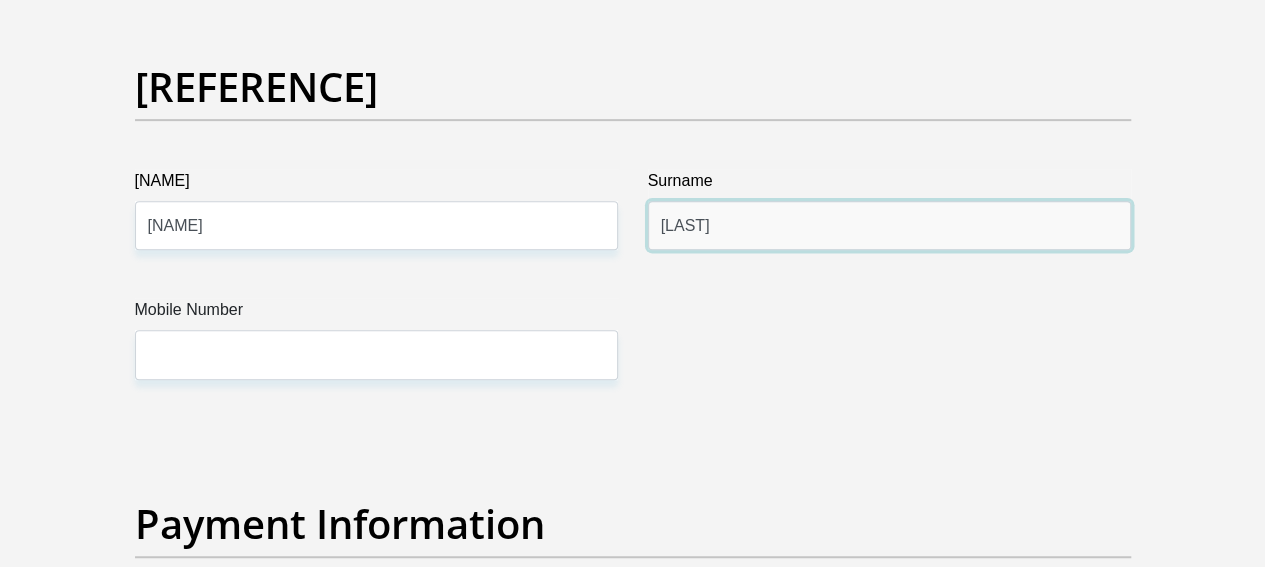 scroll, scrollTop: 4300, scrollLeft: 0, axis: vertical 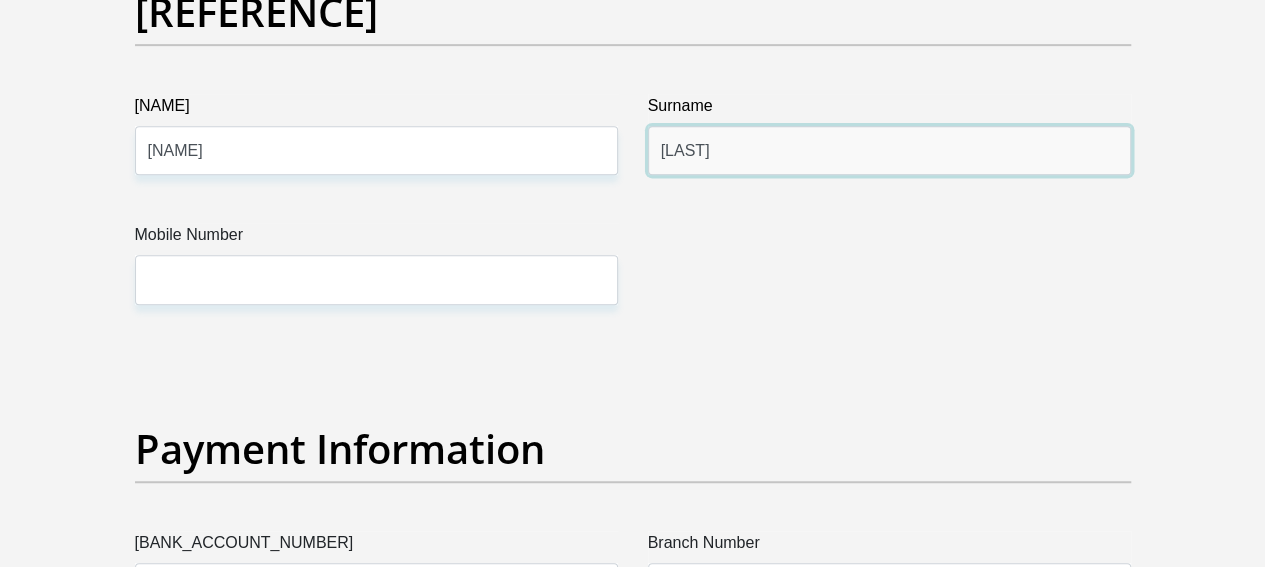 type on "[LAST]" 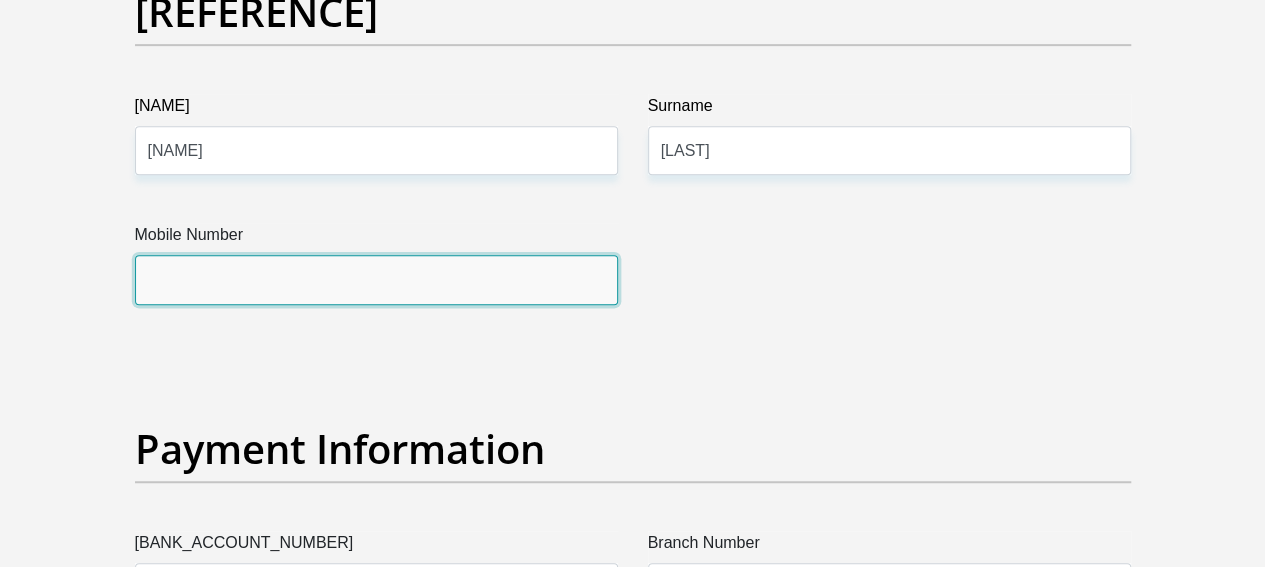 click on "Mobile Number" at bounding box center [376, 279] 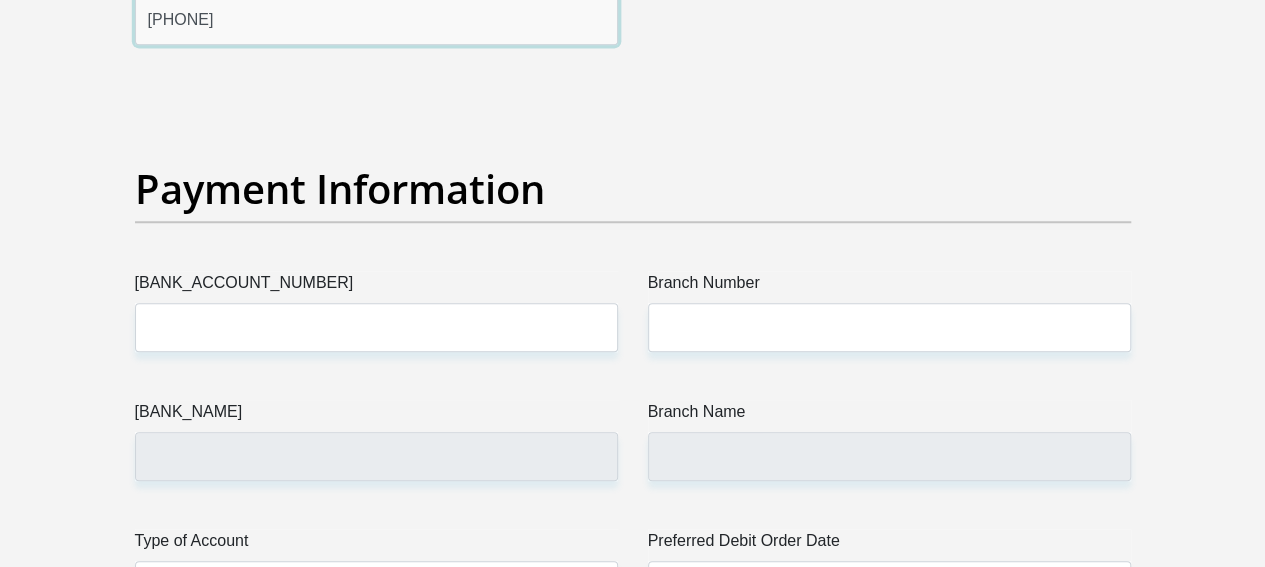 scroll, scrollTop: 4700, scrollLeft: 0, axis: vertical 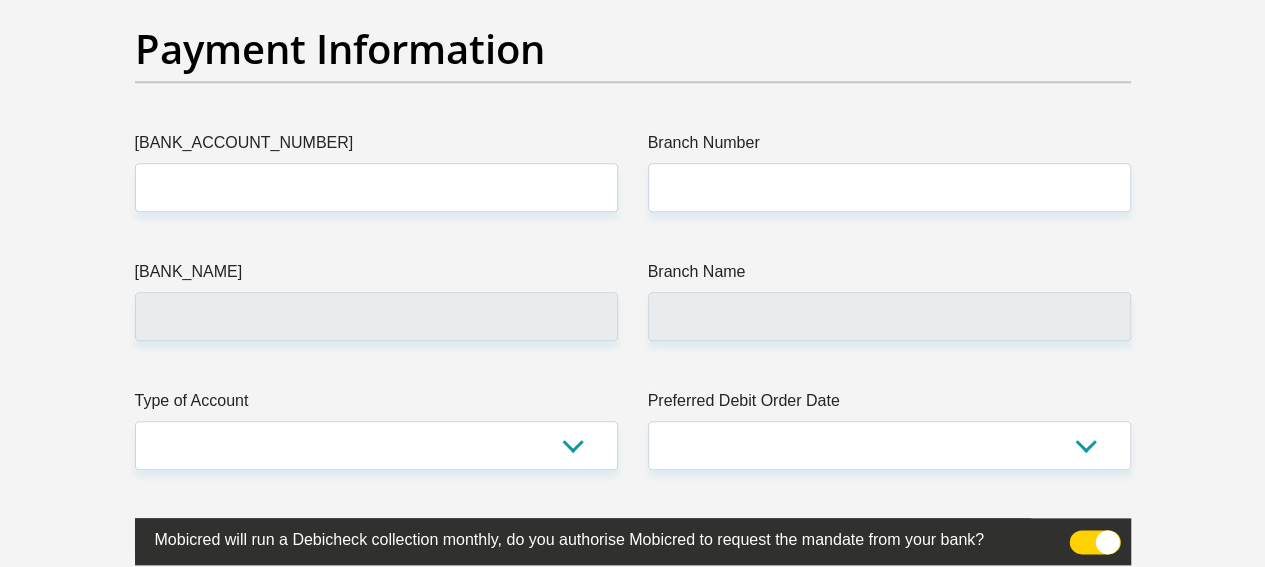 type on "[PHONE]" 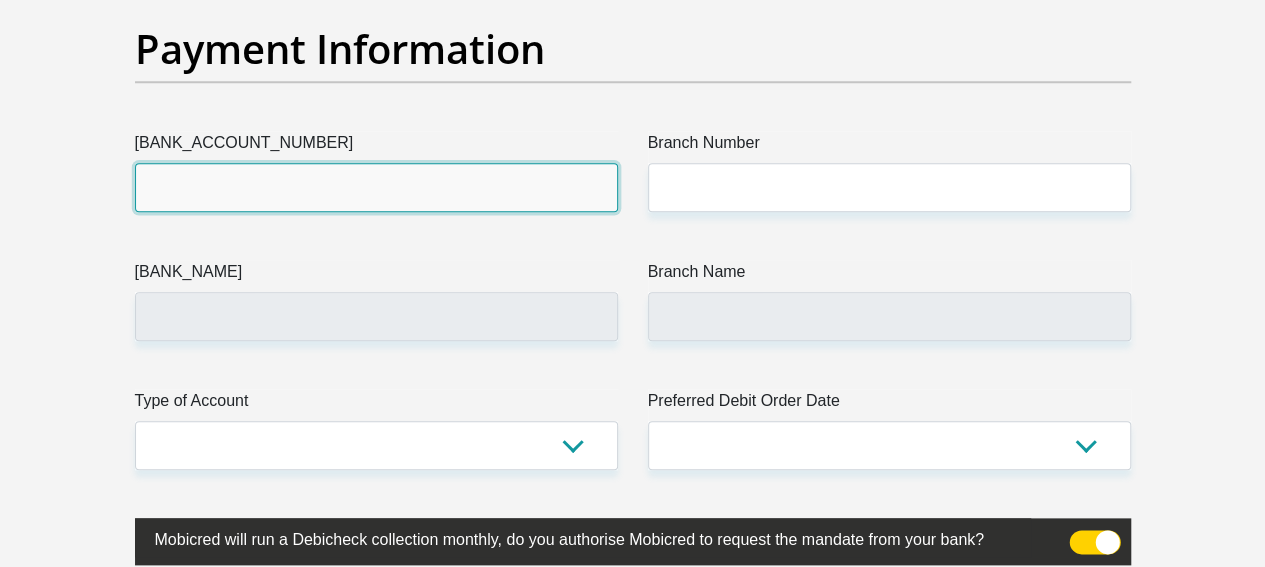 click on "[BANK_ACCOUNT_NUMBER]" at bounding box center [376, 187] 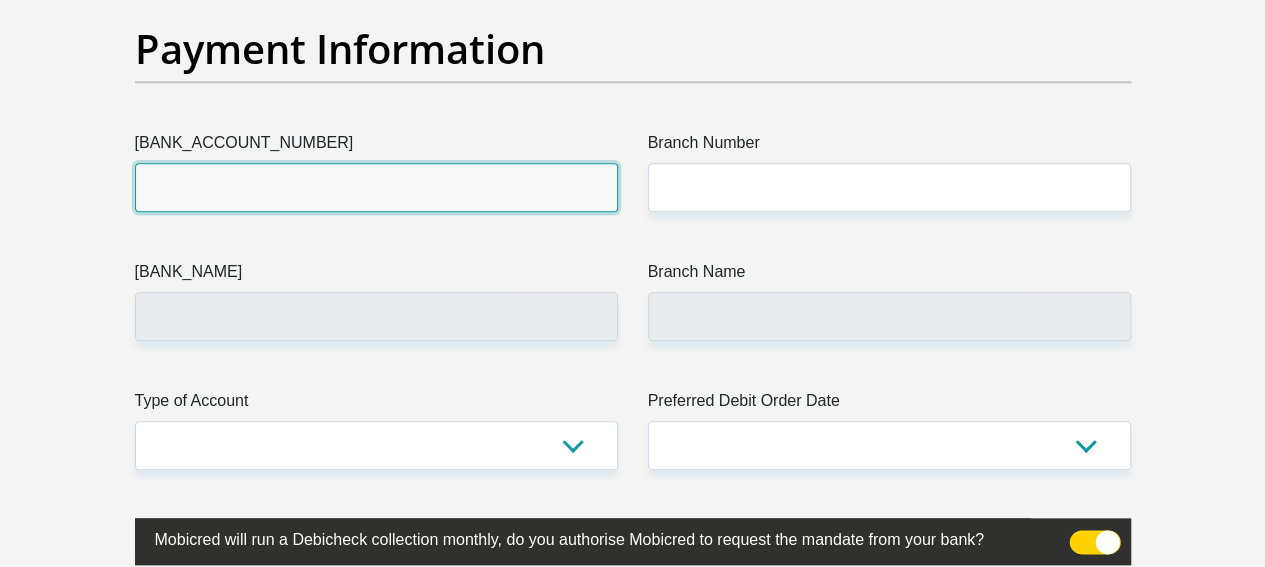 click on "[BANK_ACCOUNT_NUMBER]" at bounding box center [376, 187] 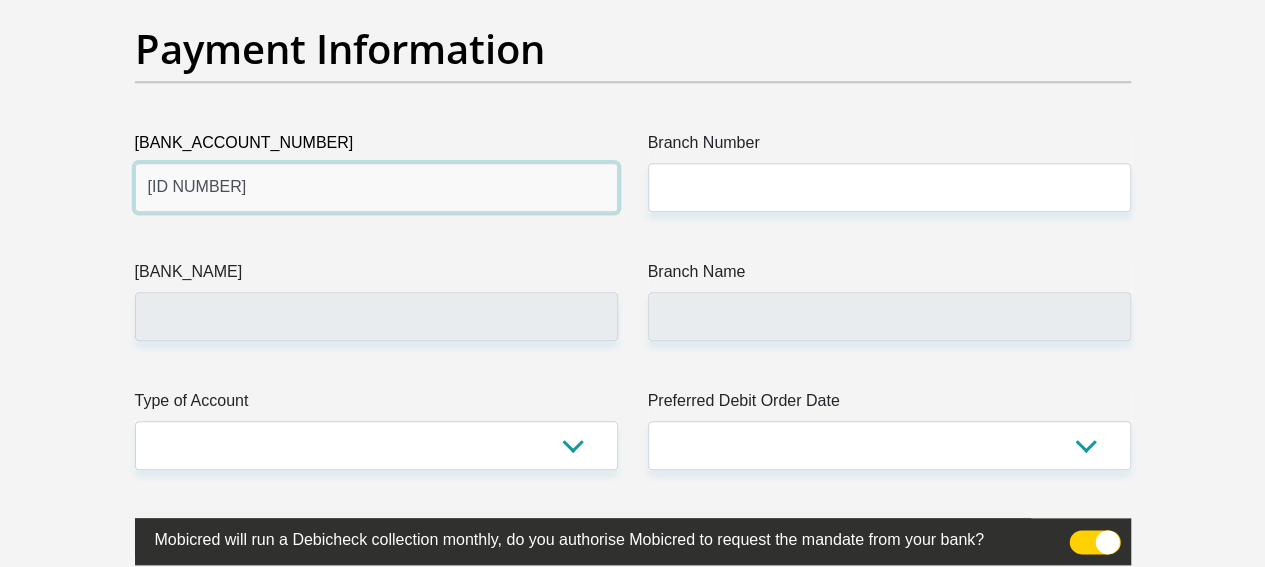 type on "[ID NUMBER]" 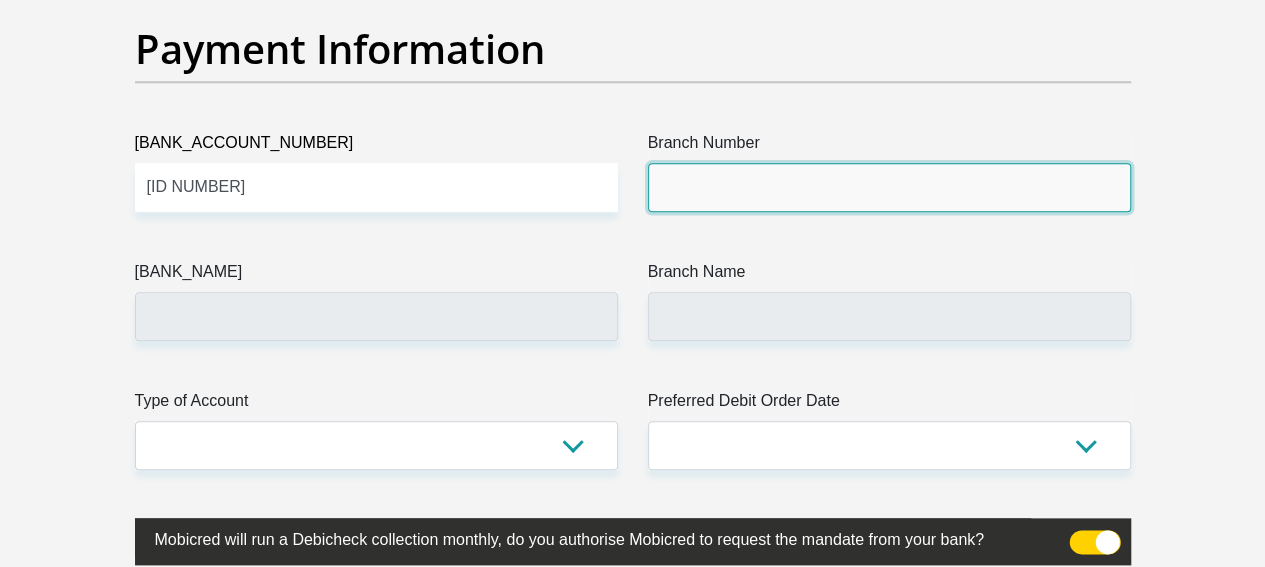 click on "Branch Number" at bounding box center (889, 187) 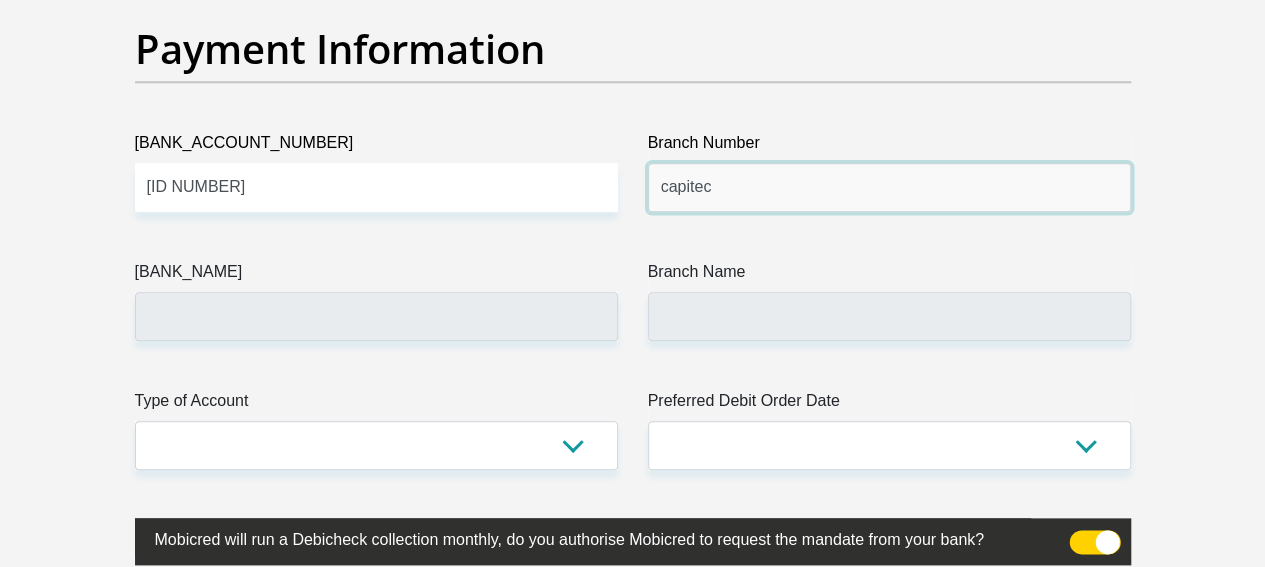 drag, startPoint x: 758, startPoint y: 107, endPoint x: 499, endPoint y: 88, distance: 259.69598 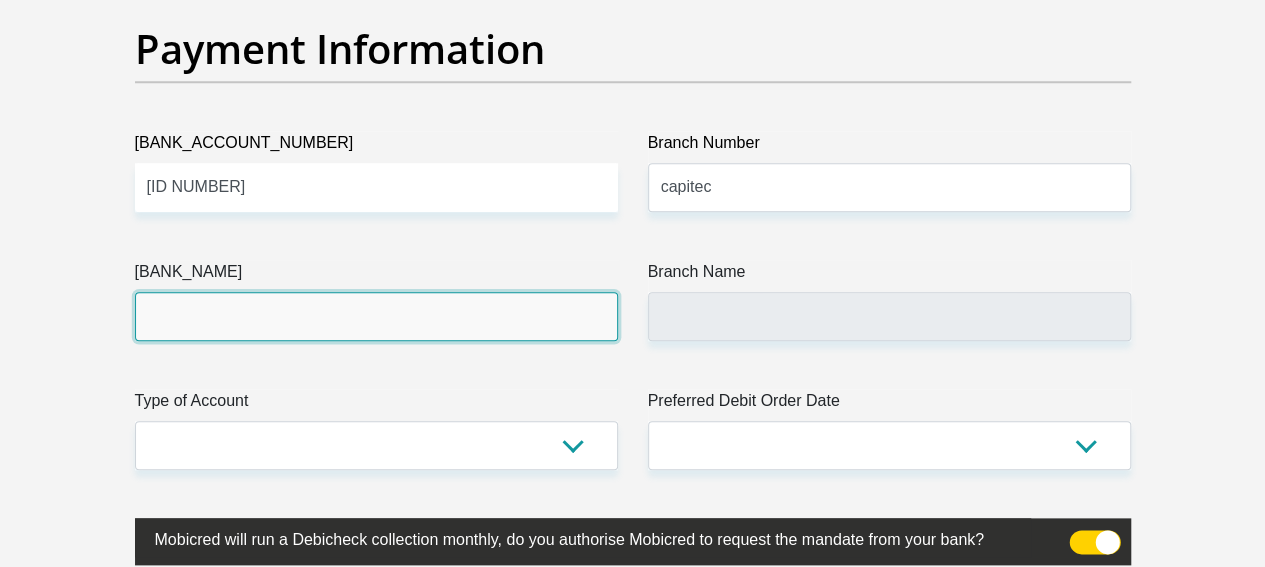 click on "[BANK_NAME]" at bounding box center [376, 316] 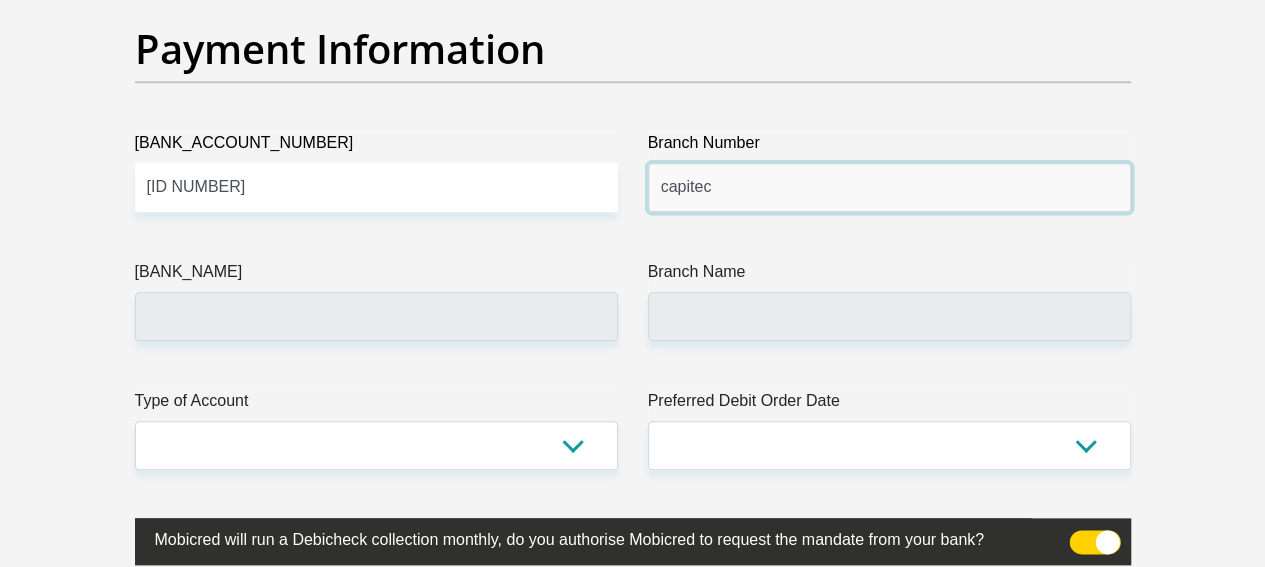 drag, startPoint x: 747, startPoint y: 115, endPoint x: 514, endPoint y: 114, distance: 233.00215 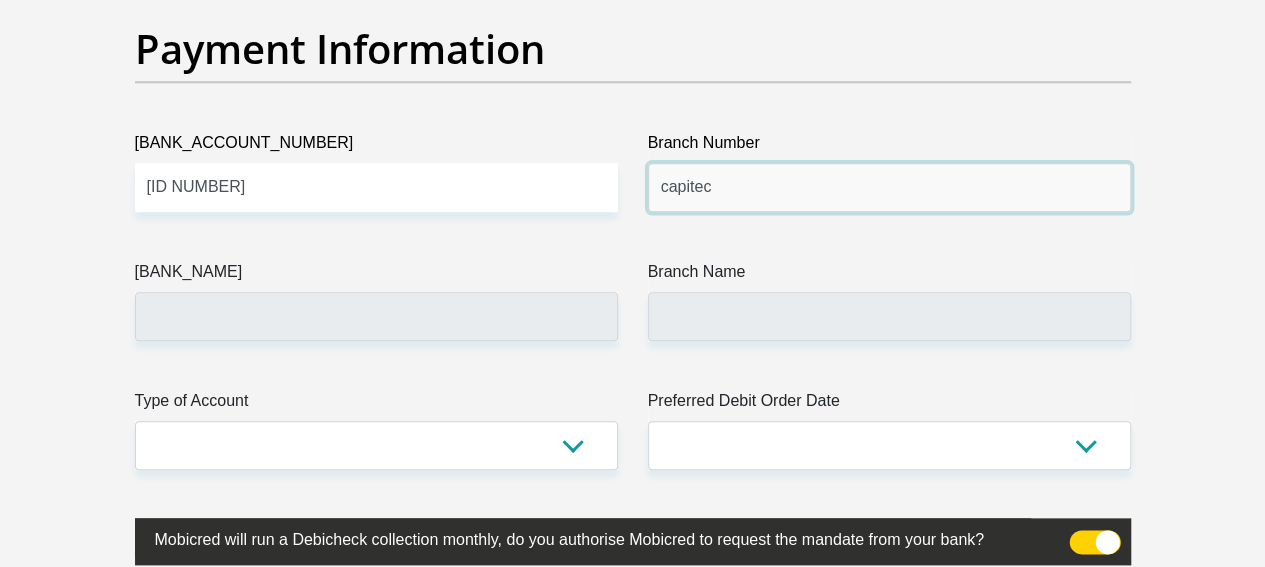 click on "[TITLE] [FIRST] [LAST] [ID NUMBER] [PHONE] [COUNTRY]" at bounding box center (633, -1090) 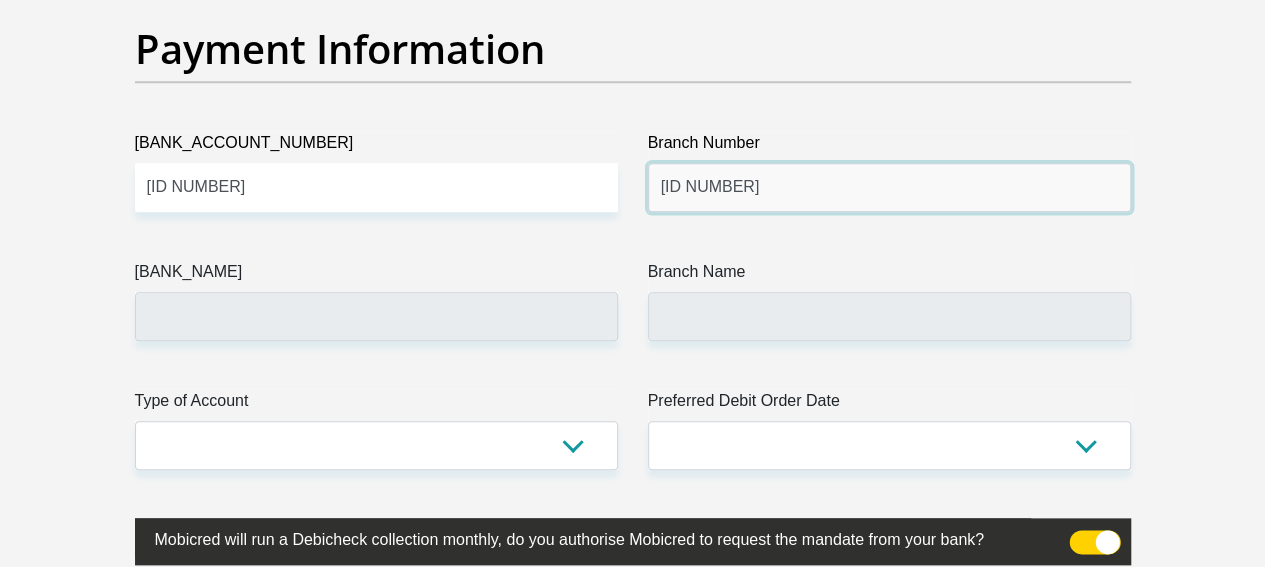 type on "[ID NUMBER]" 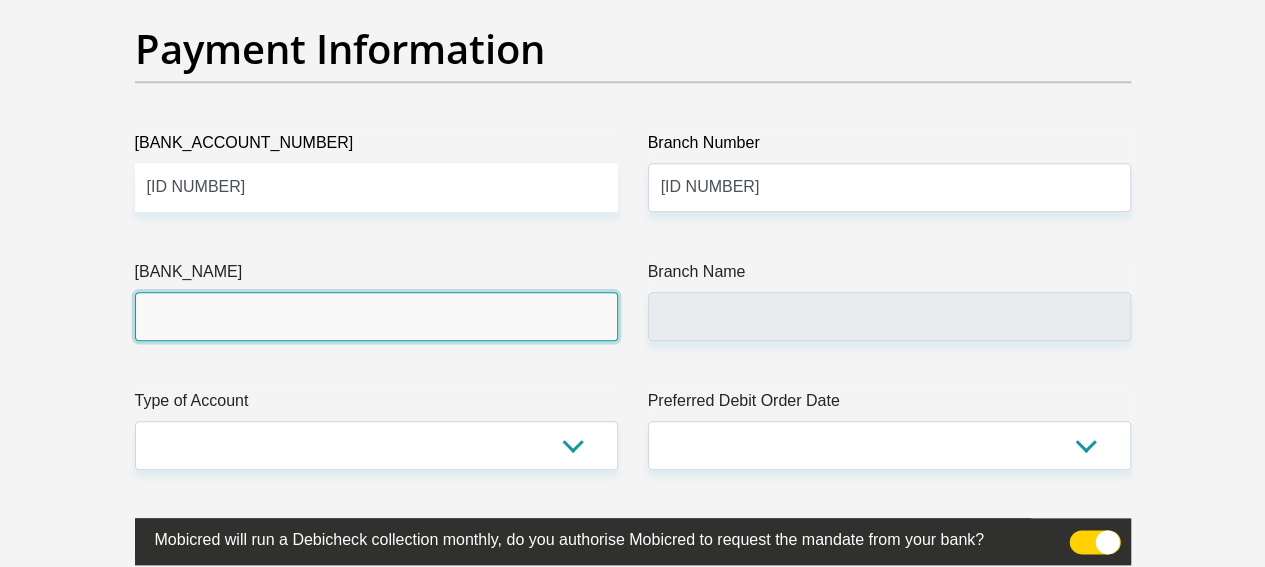 click on "[BANK_NAME]" at bounding box center (376, 316) 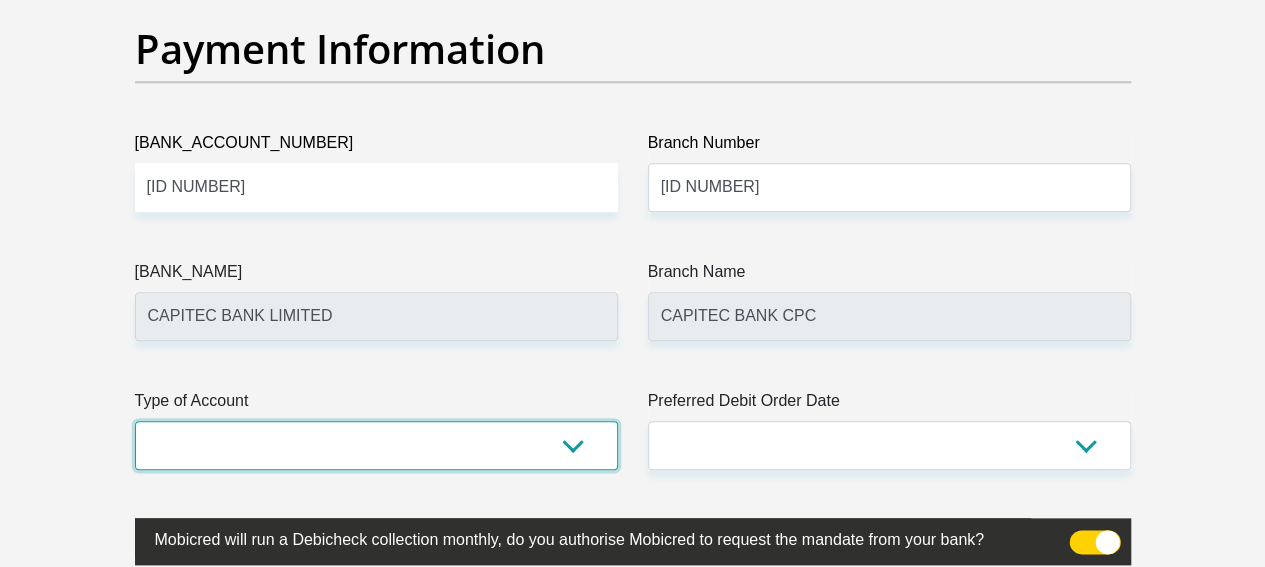 click on "Cheque
Savings" at bounding box center (376, 445) 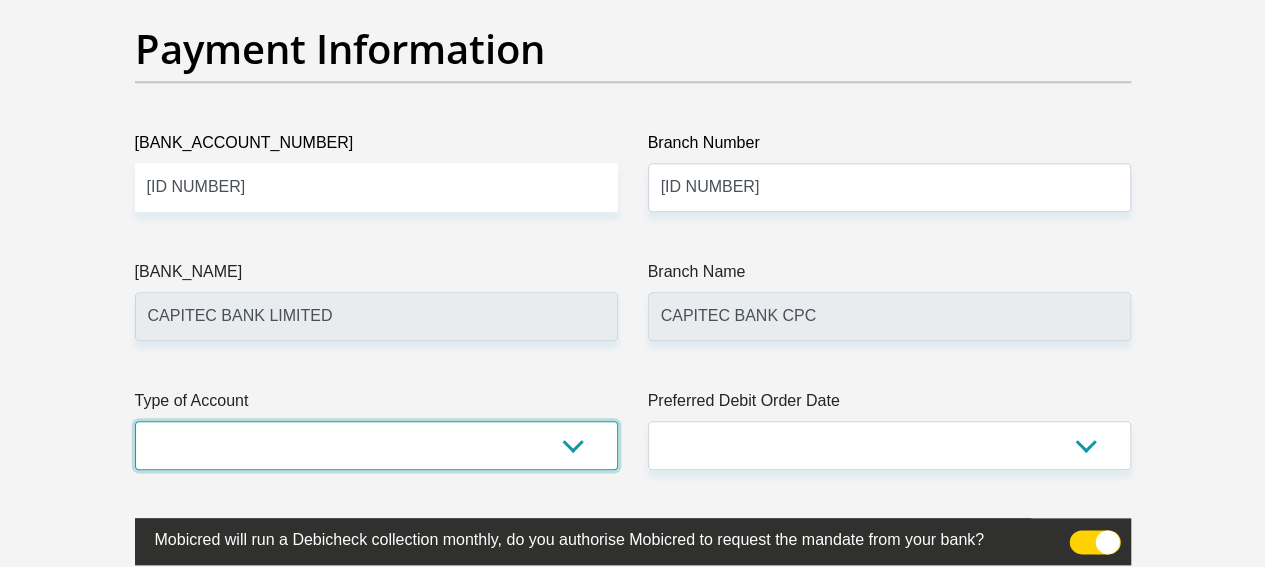 select on "SAV" 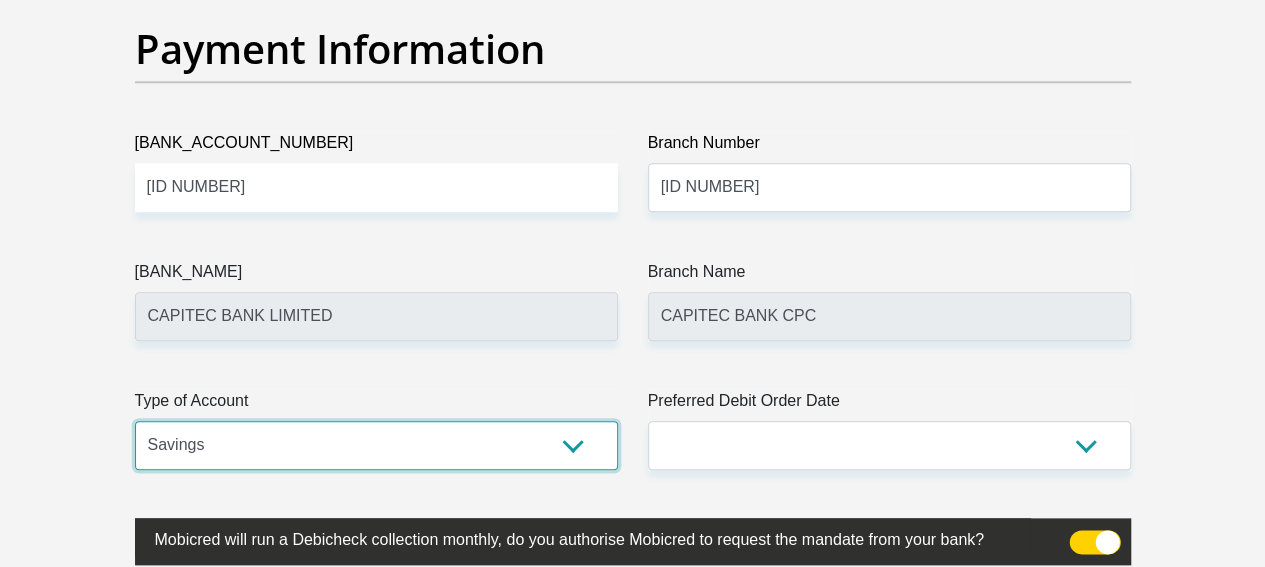 click on "Cheque
Savings" at bounding box center (376, 445) 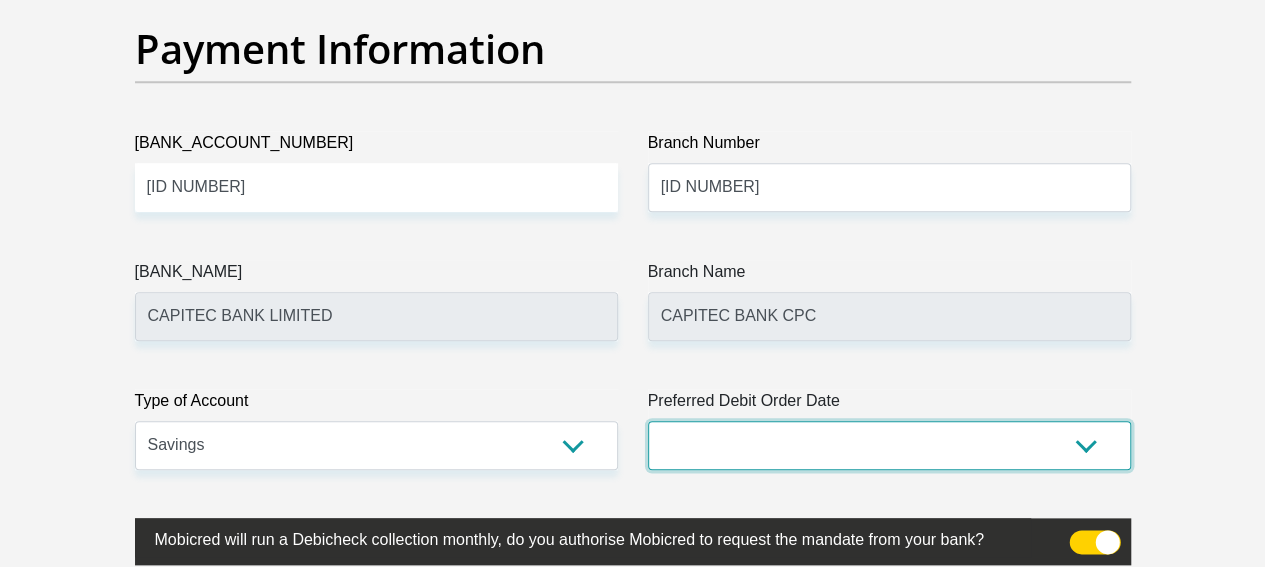 click on "1st
2nd
3rd
4th
5th
7th
18th
19th
20th
21st
22nd
23rd
24th
25th
26th
27th
28th
29th
30th" at bounding box center (889, 445) 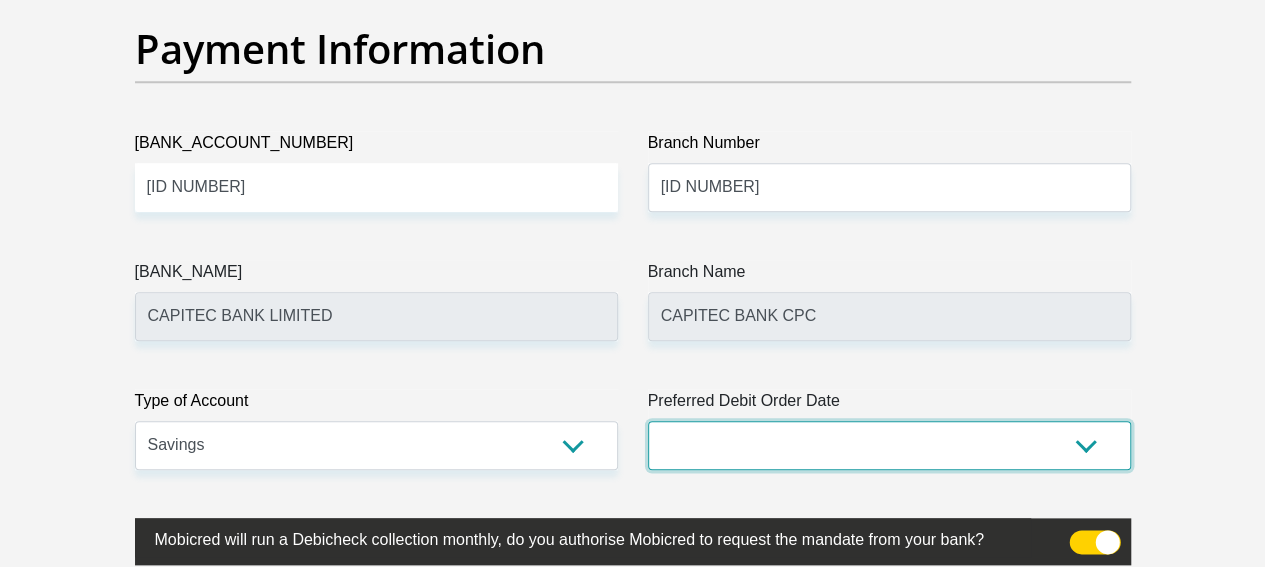 select on "[NUMBER]" 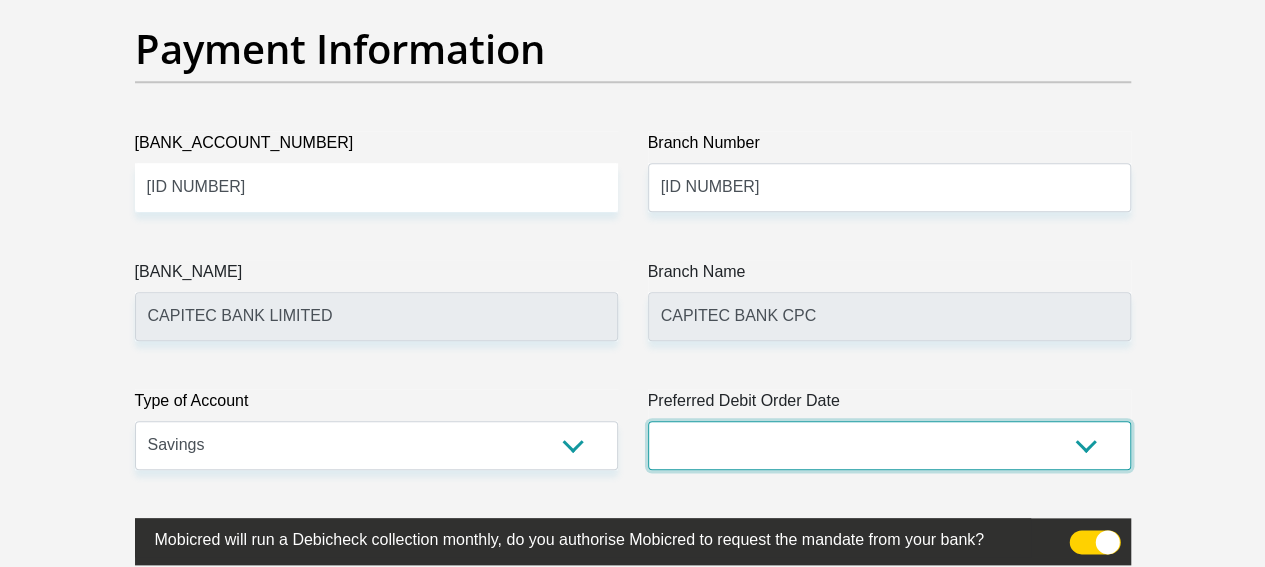 click on "1st
2nd
3rd
4th
5th
7th
18th
19th
20th
21st
22nd
23rd
24th
25th
26th
27th
28th
29th
30th" at bounding box center [889, 445] 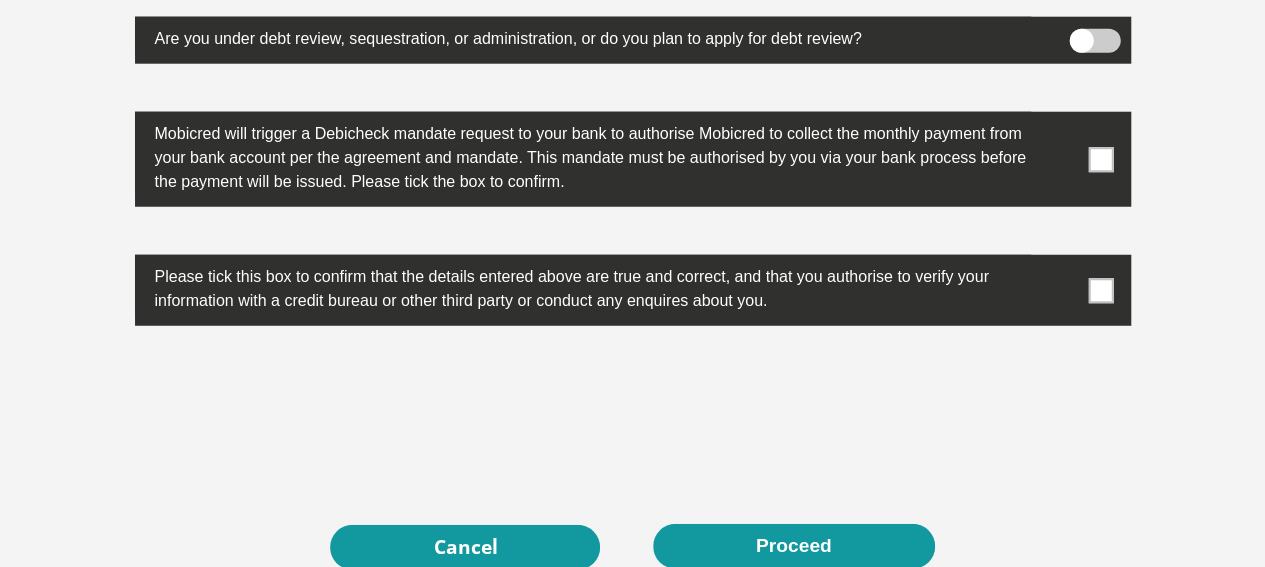 scroll, scrollTop: 6400, scrollLeft: 0, axis: vertical 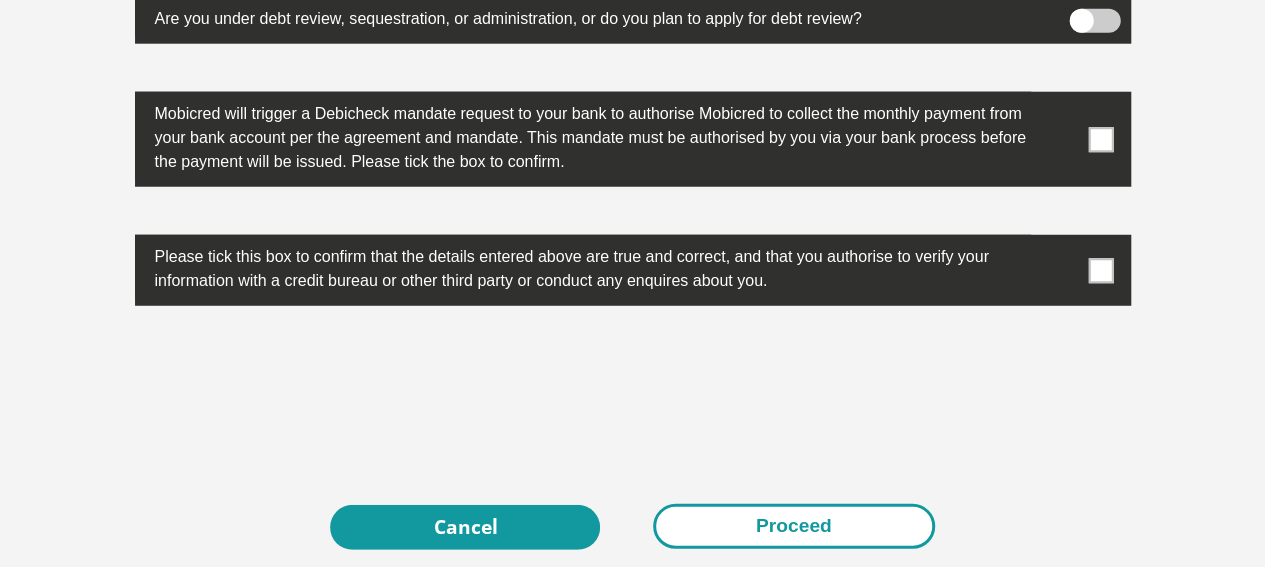click on "Proceed" at bounding box center [794, 526] 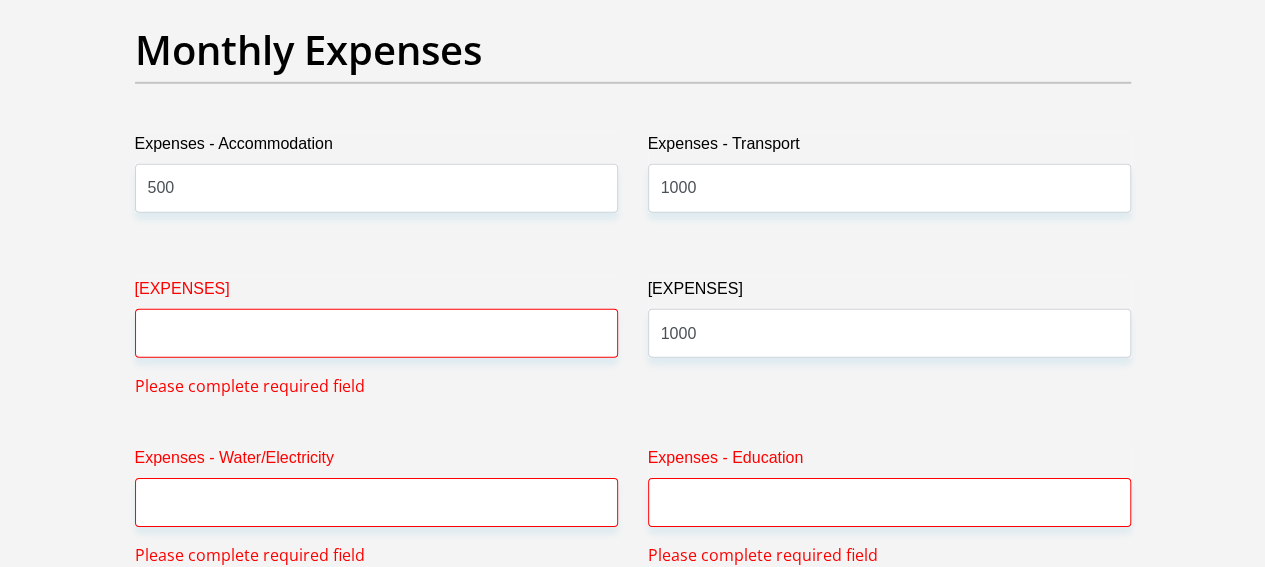 scroll, scrollTop: 2951, scrollLeft: 0, axis: vertical 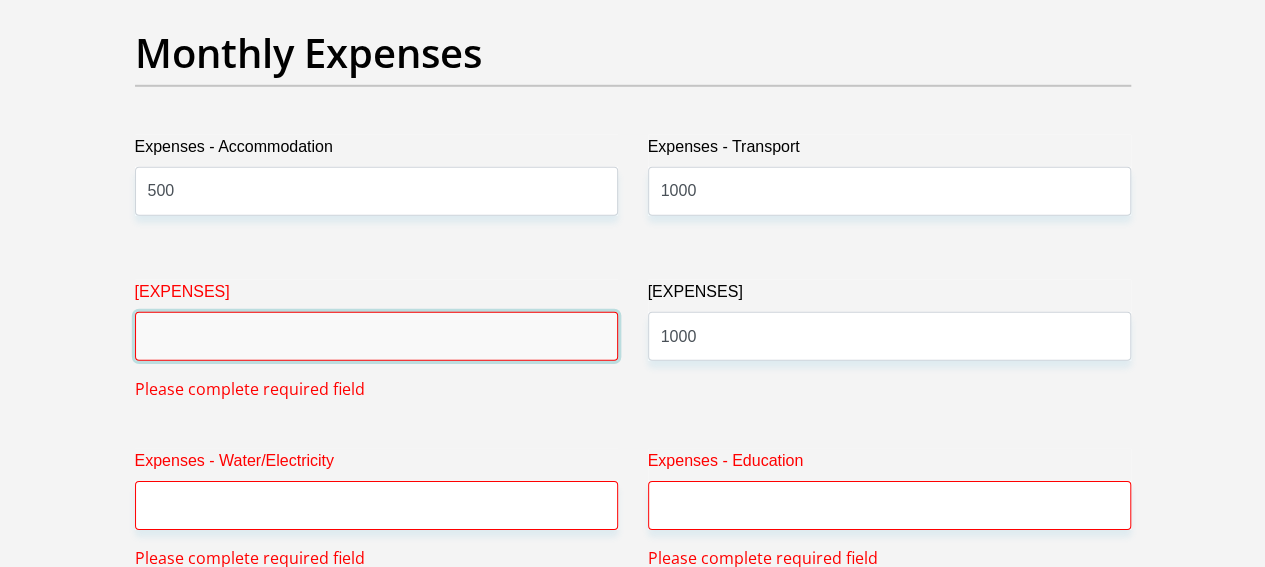 click on "[EXPENSES]" at bounding box center (376, 336) 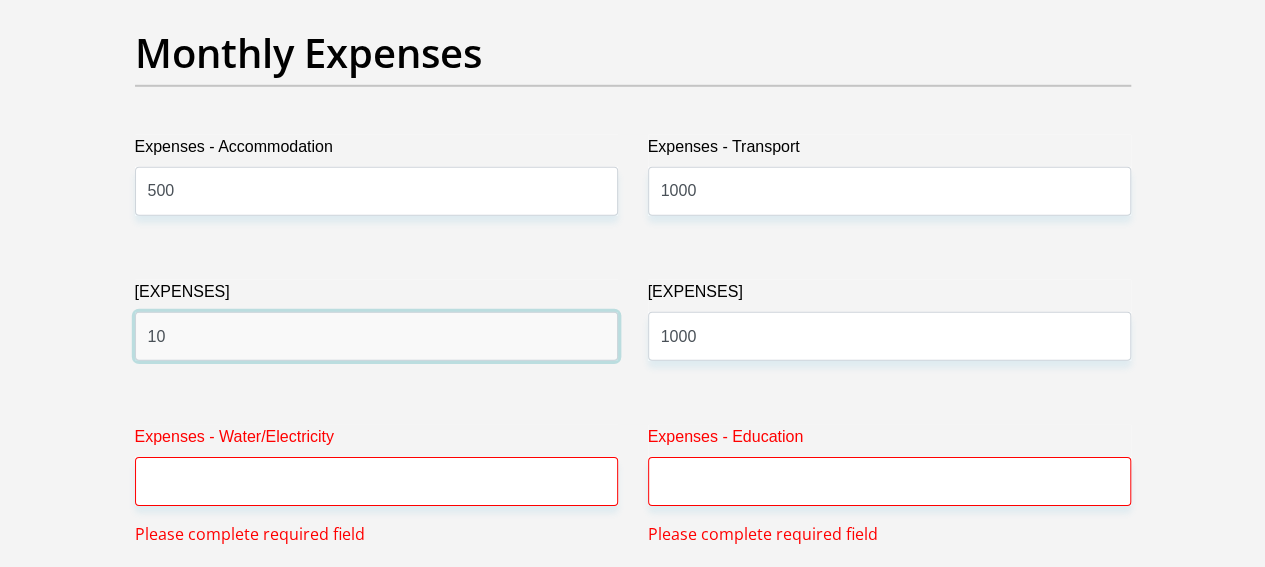 type on "1" 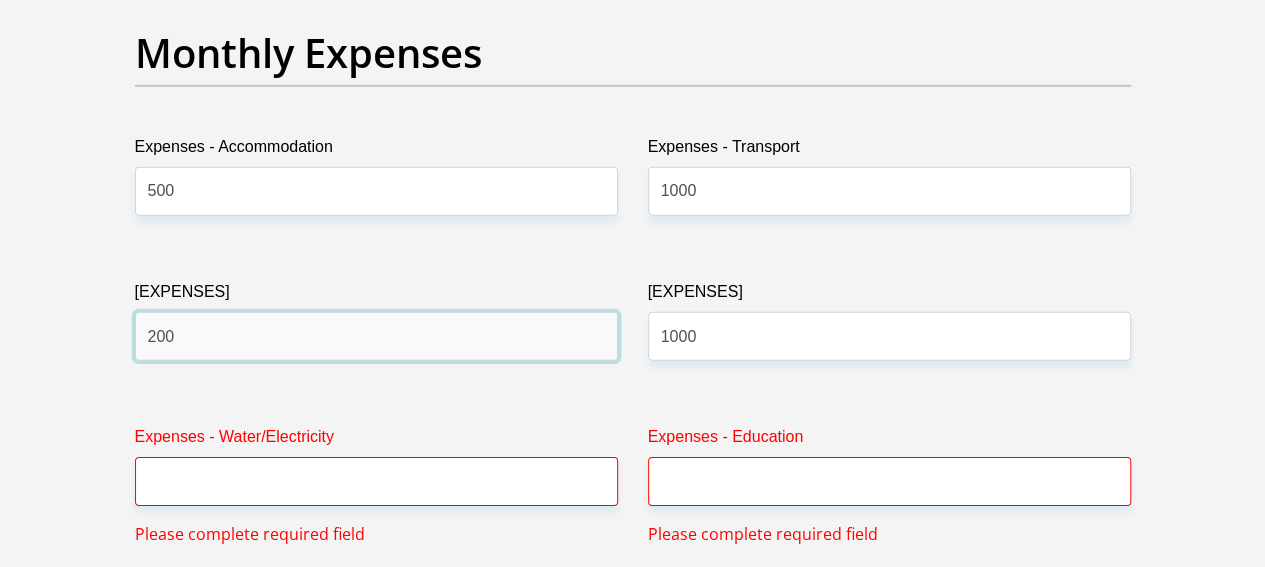 type on "200" 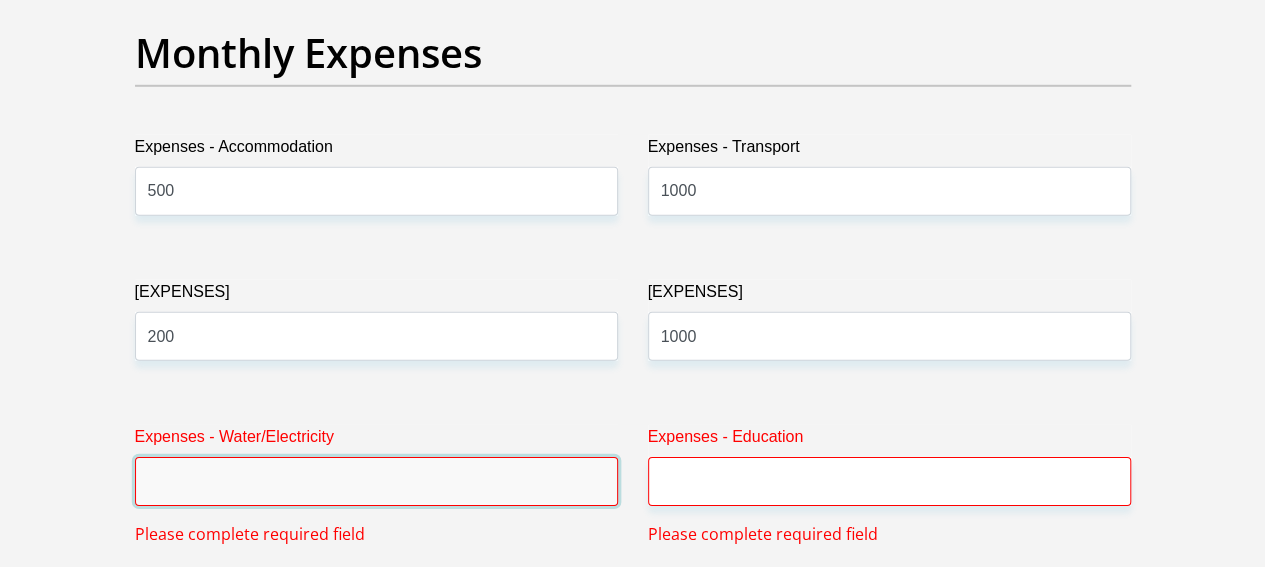 click on "Expenses - Water/Electricity" at bounding box center (376, 481) 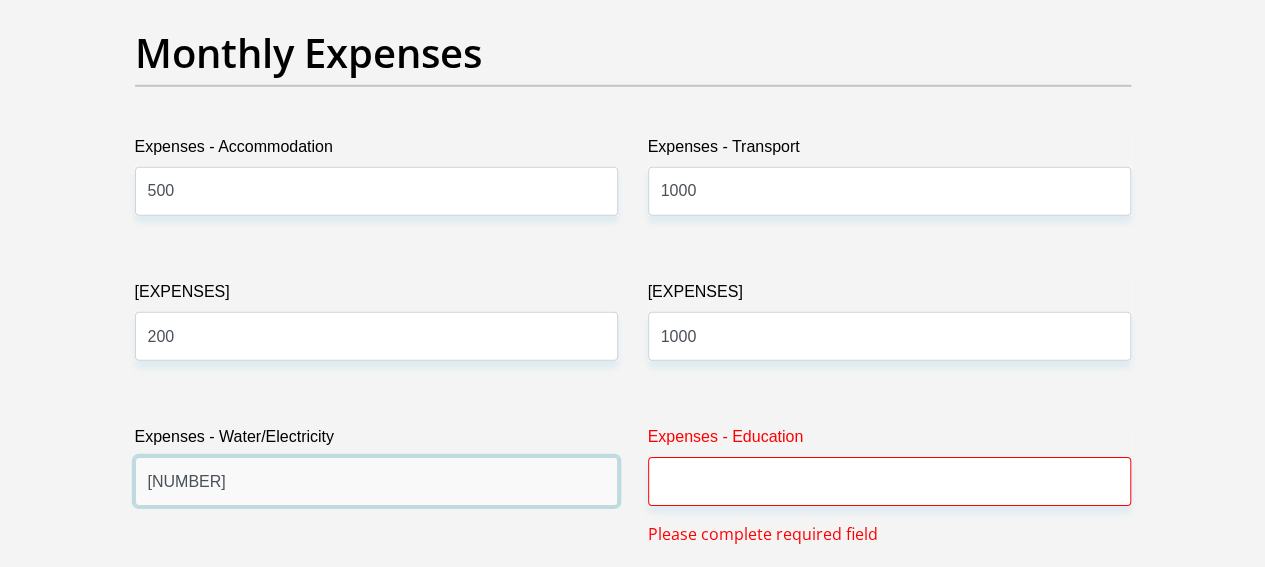 type on "[NUMBER]" 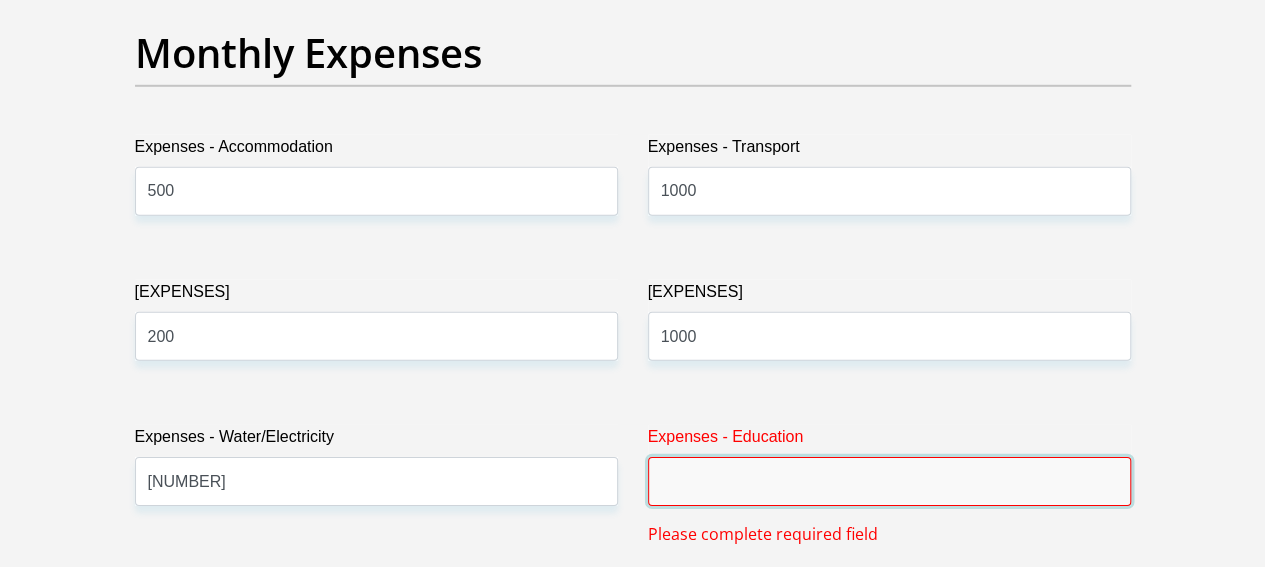 click on "Expenses - Education" at bounding box center [889, 481] 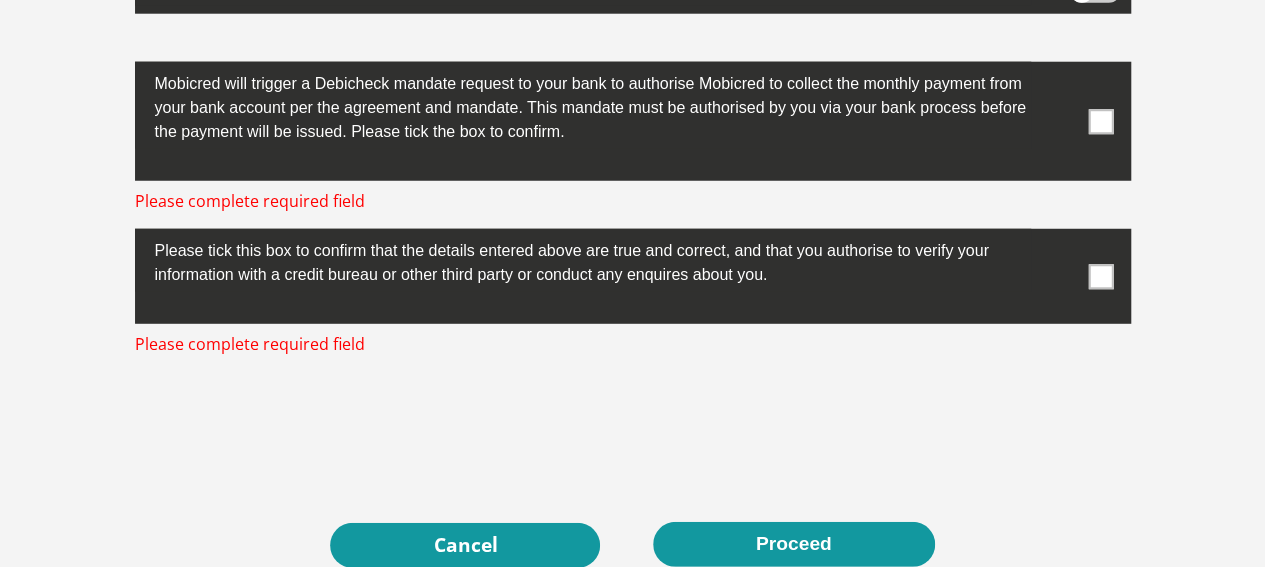scroll, scrollTop: 6649, scrollLeft: 0, axis: vertical 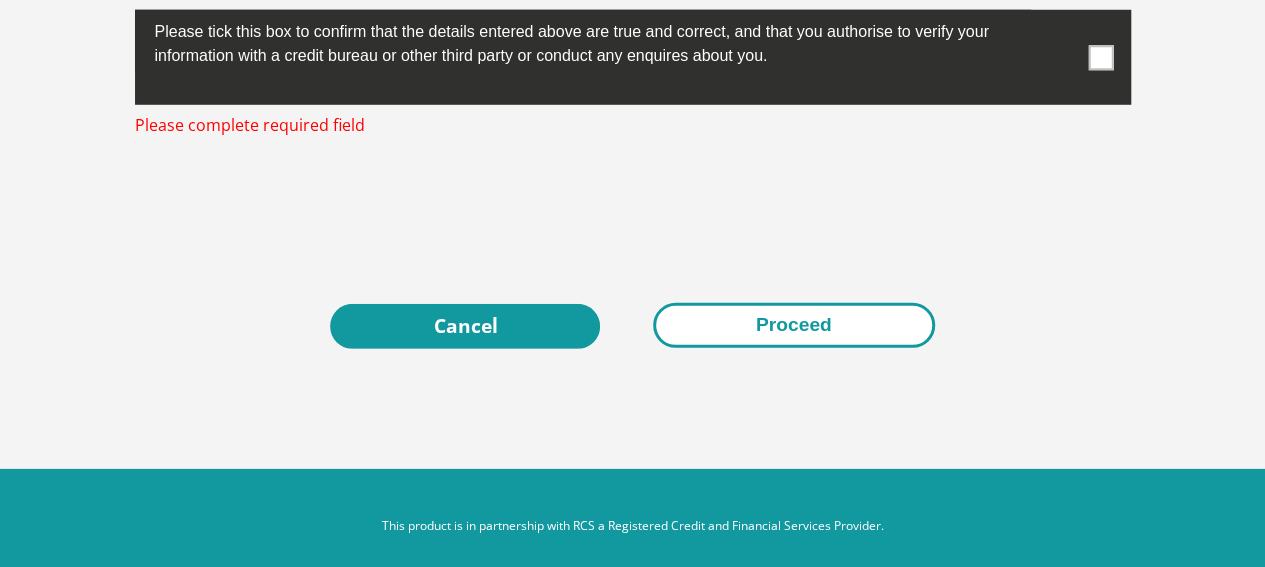 type on "[NUMBER]" 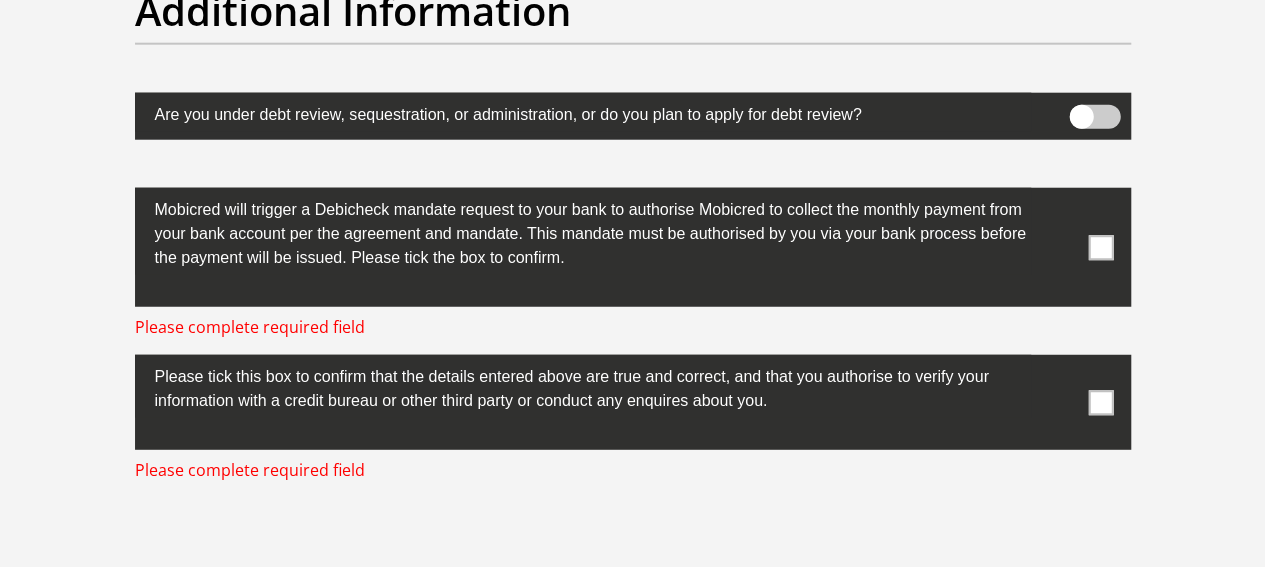scroll, scrollTop: 6302, scrollLeft: 0, axis: vertical 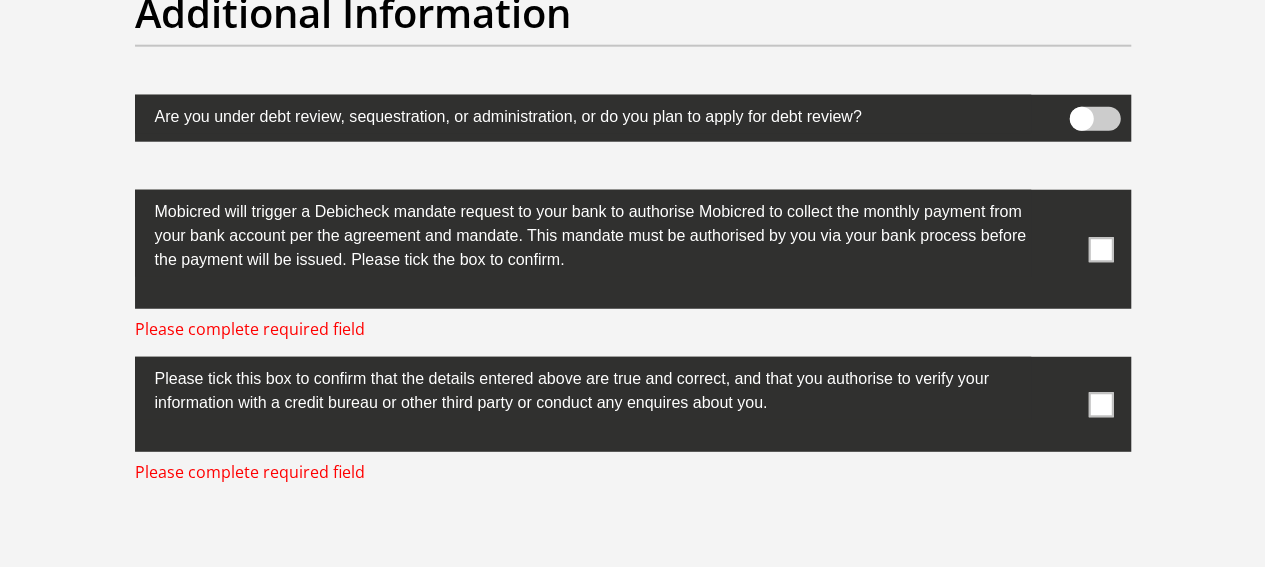click at bounding box center (1094, 119) 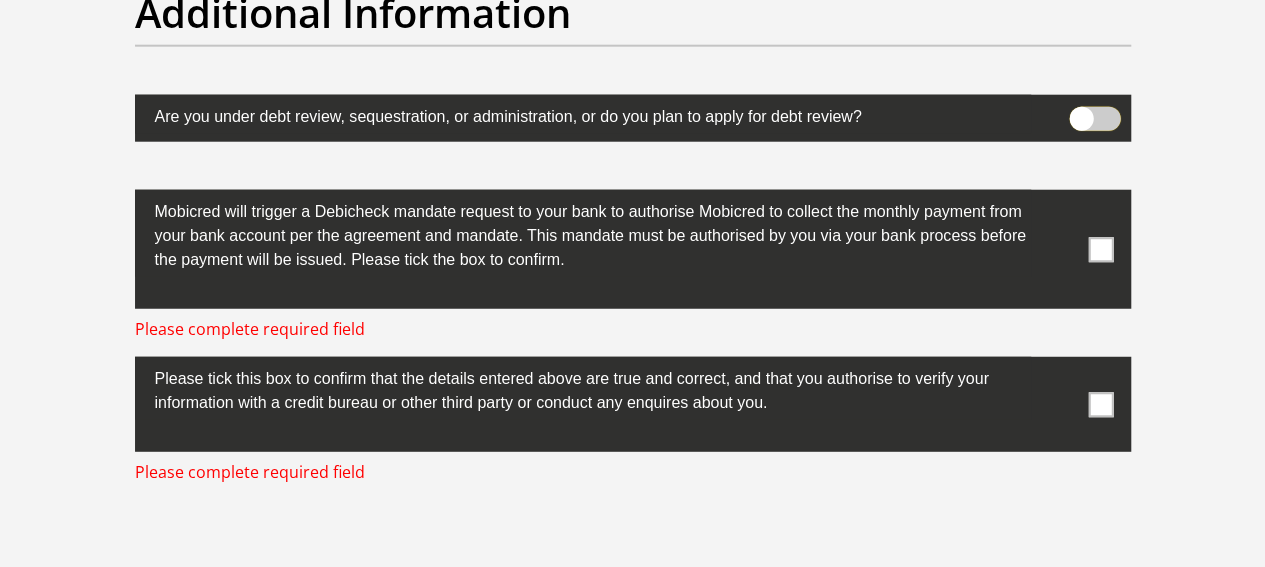 click at bounding box center (1081, 112) 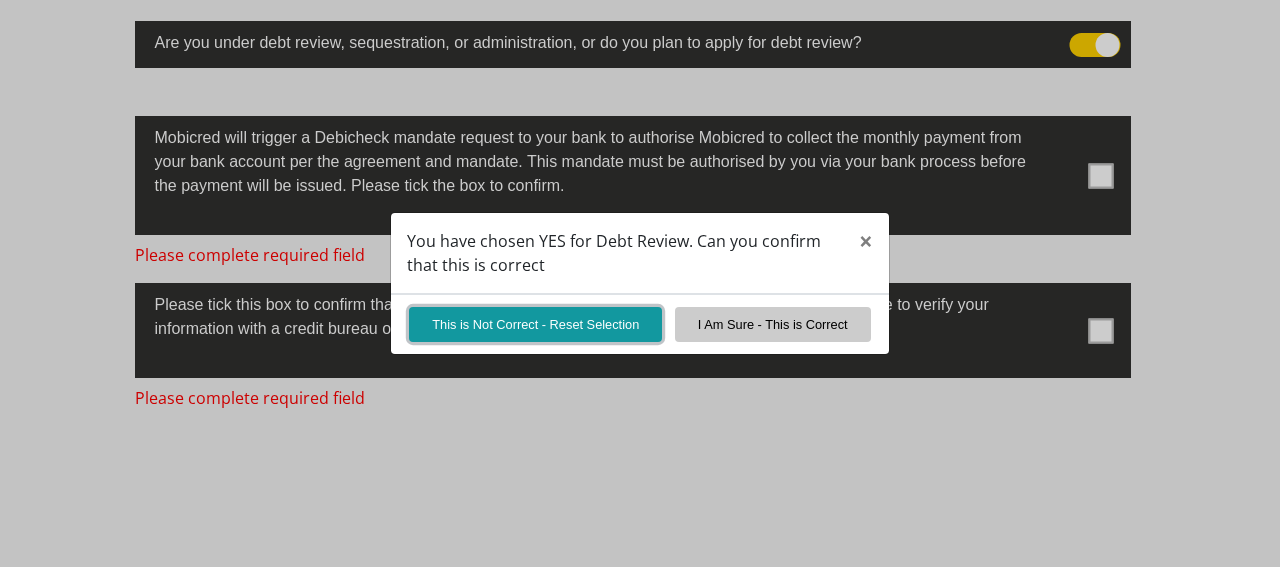 click on "This is Not Correct - Reset Selection" at bounding box center (535, 324) 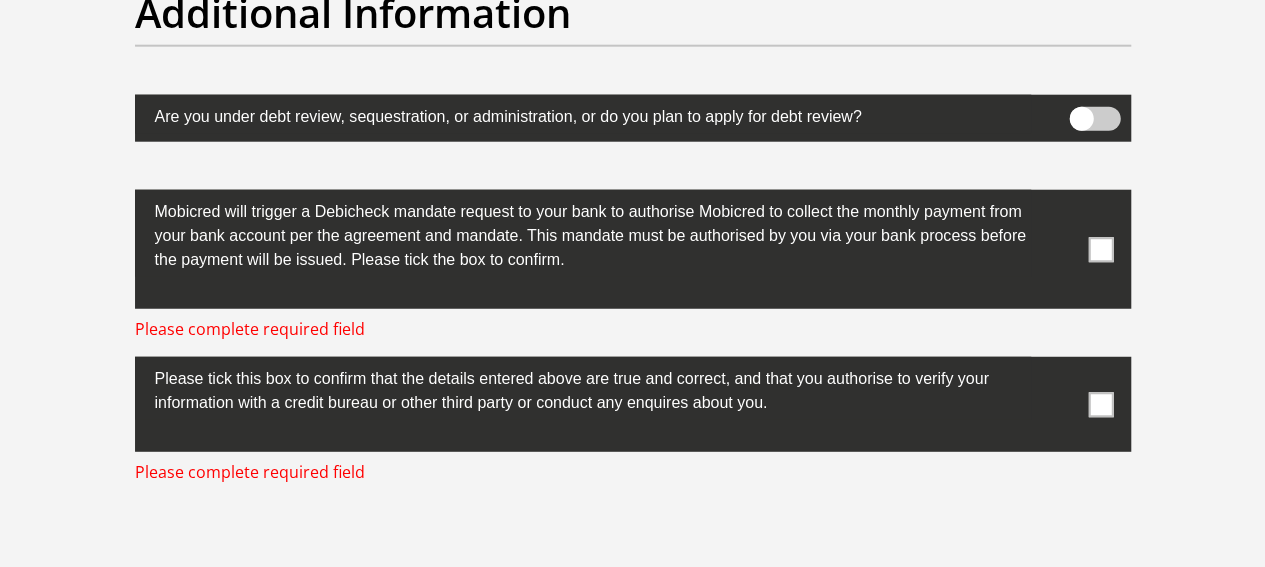 click at bounding box center (1100, 249) 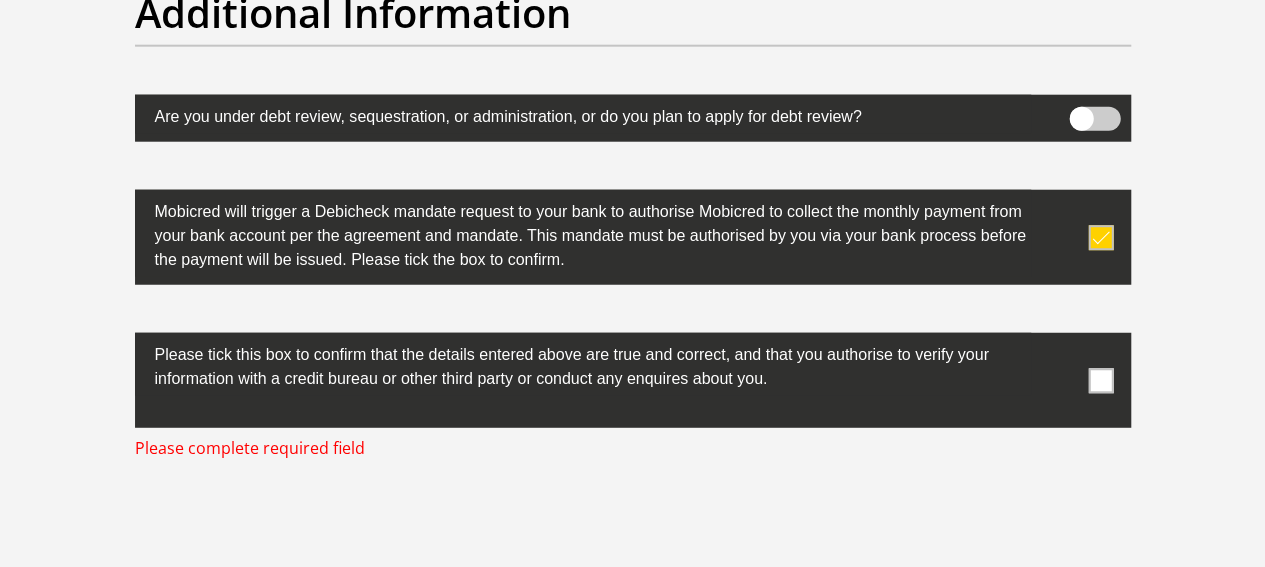 click at bounding box center (1100, 380) 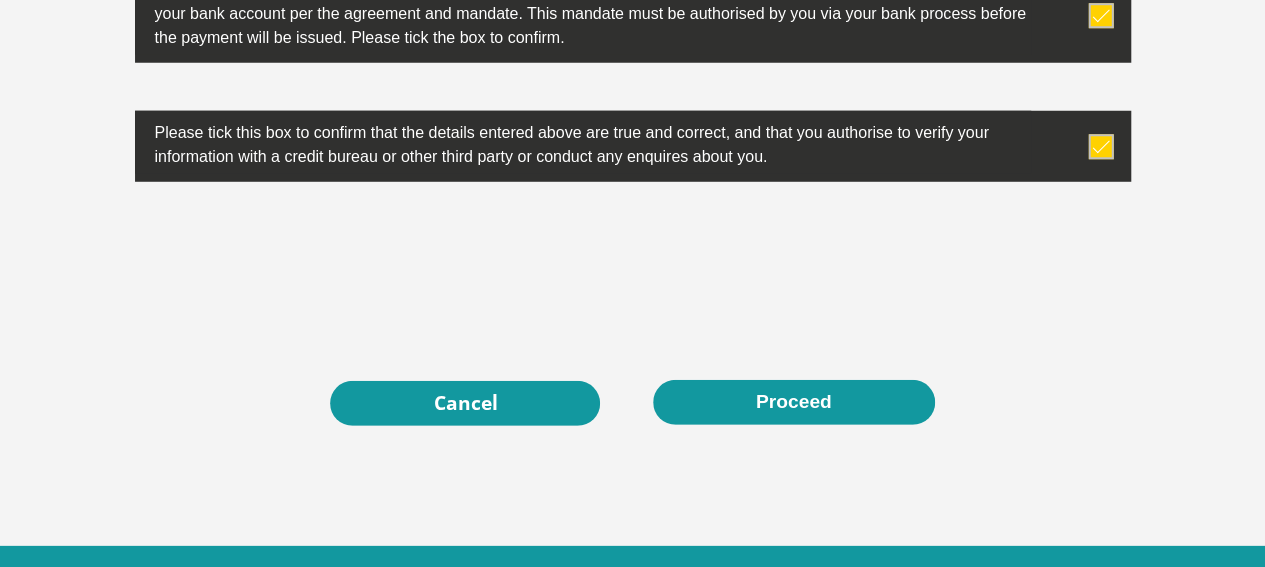 scroll, scrollTop: 6601, scrollLeft: 0, axis: vertical 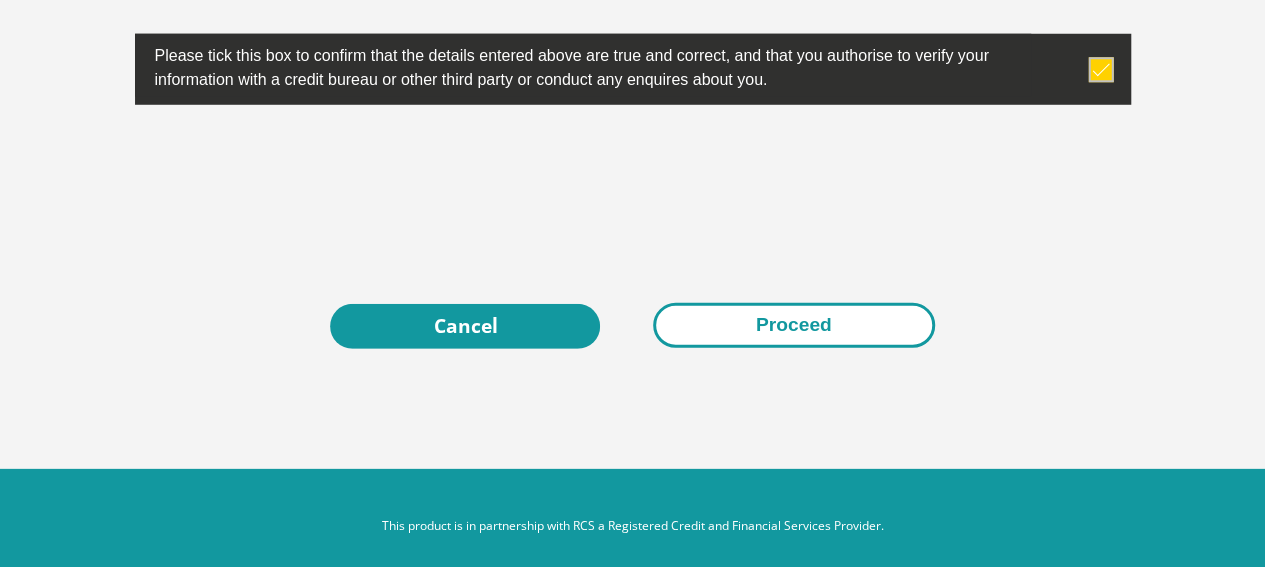 click on "Proceed" at bounding box center [794, 325] 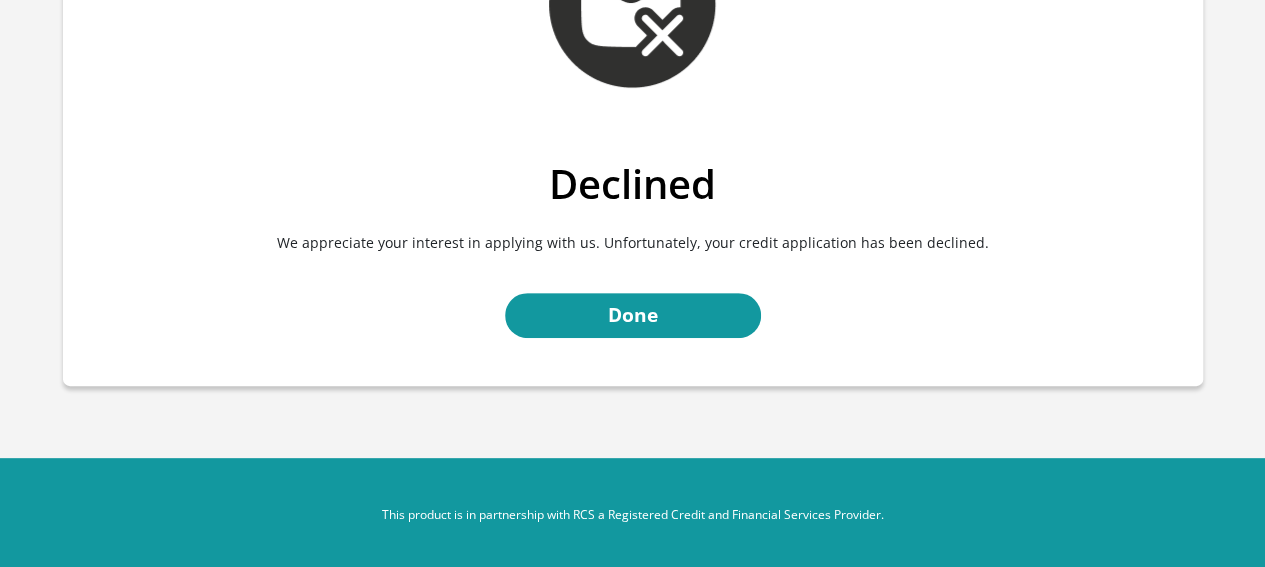 scroll, scrollTop: 202, scrollLeft: 0, axis: vertical 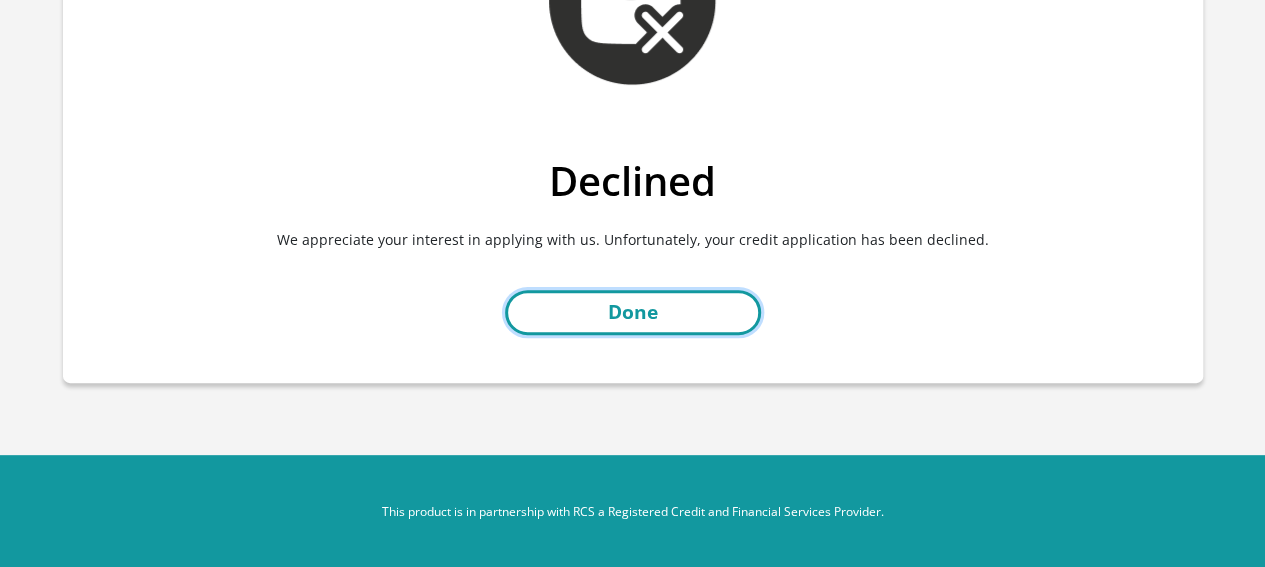 click on "Done" at bounding box center [633, 312] 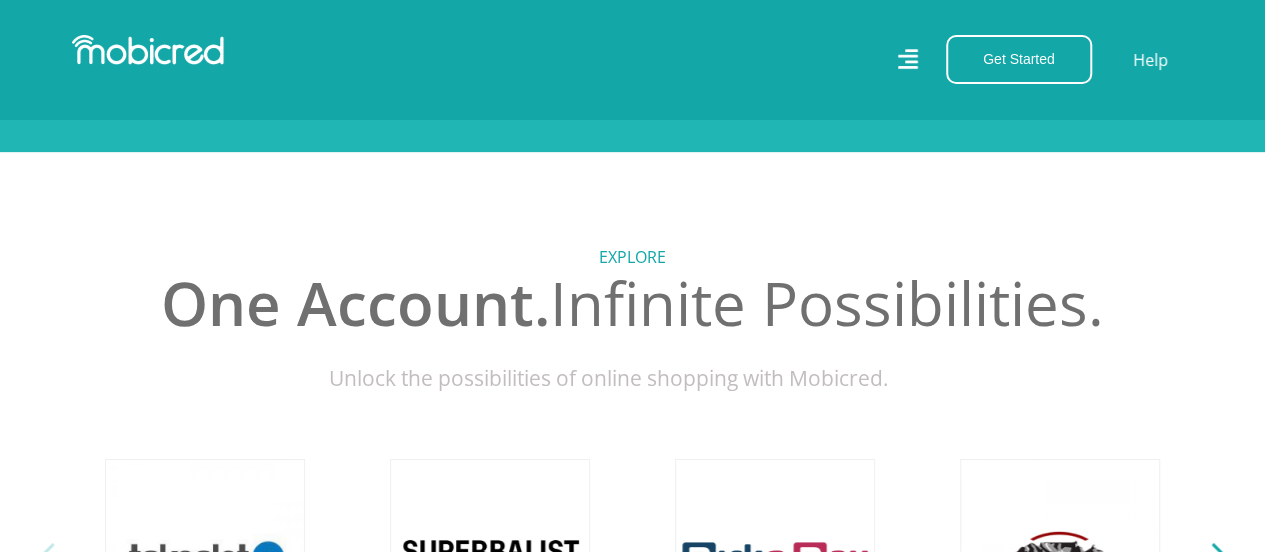 scroll, scrollTop: 200, scrollLeft: 0, axis: vertical 